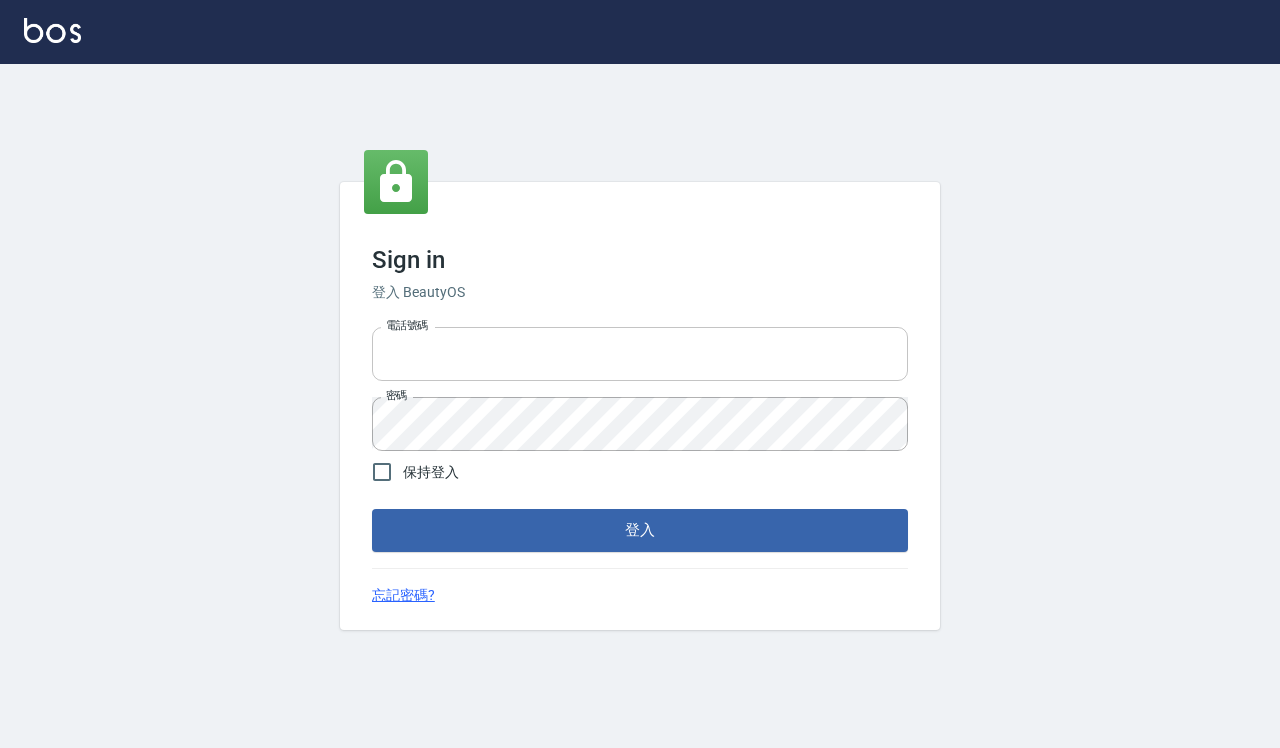 scroll, scrollTop: 0, scrollLeft: 0, axis: both 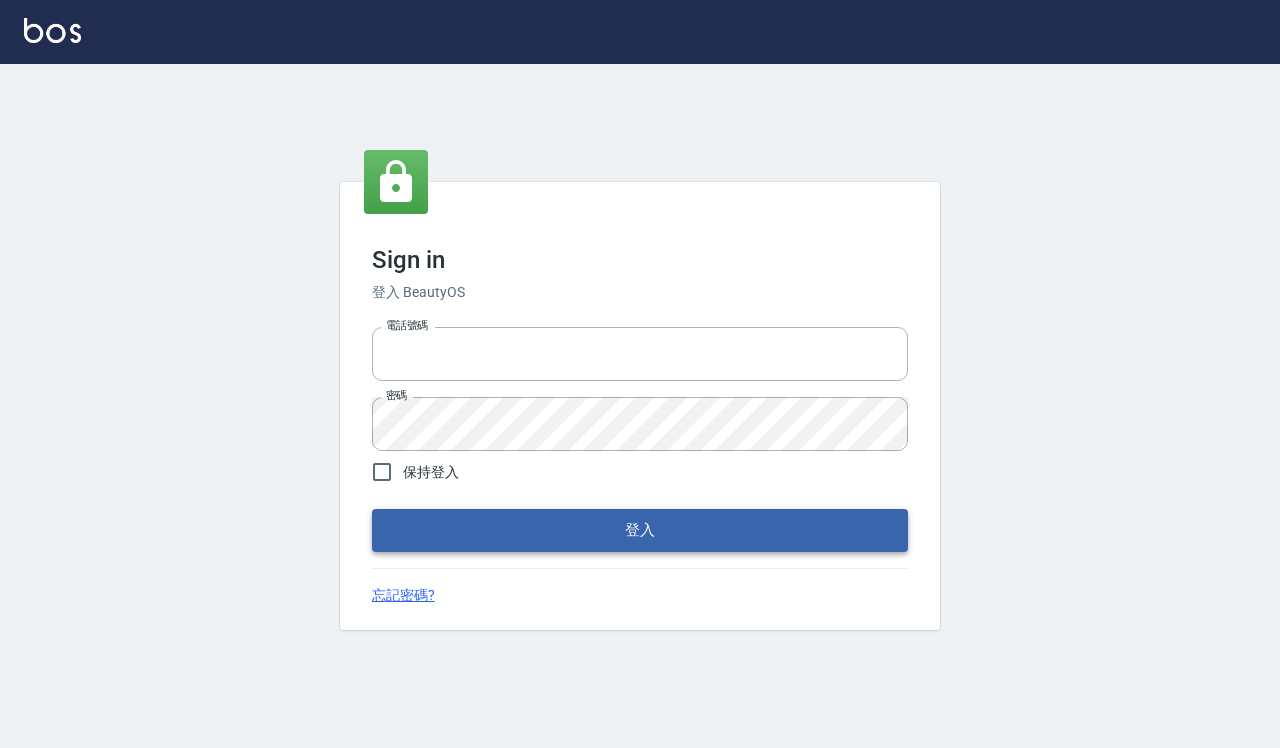 type on "[PHONE]" 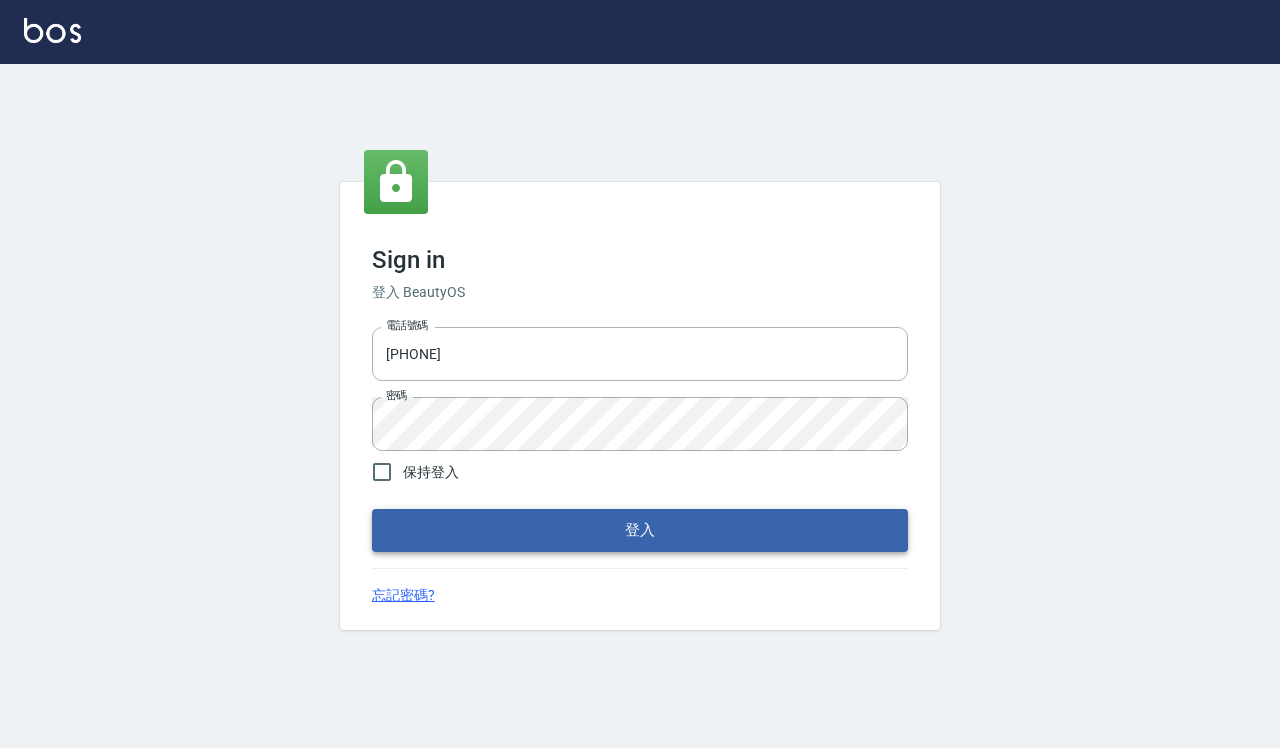 click on "登入" at bounding box center [640, 530] 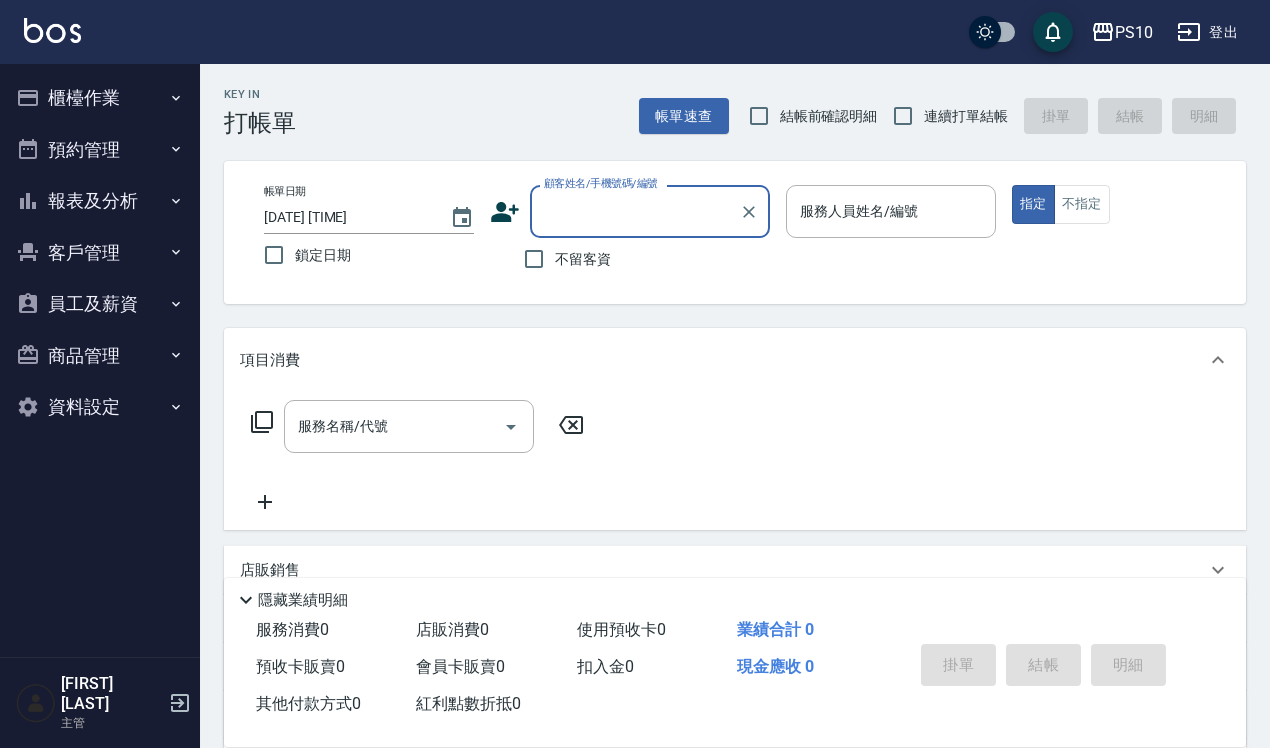 click on "櫃檯作業" at bounding box center (100, 98) 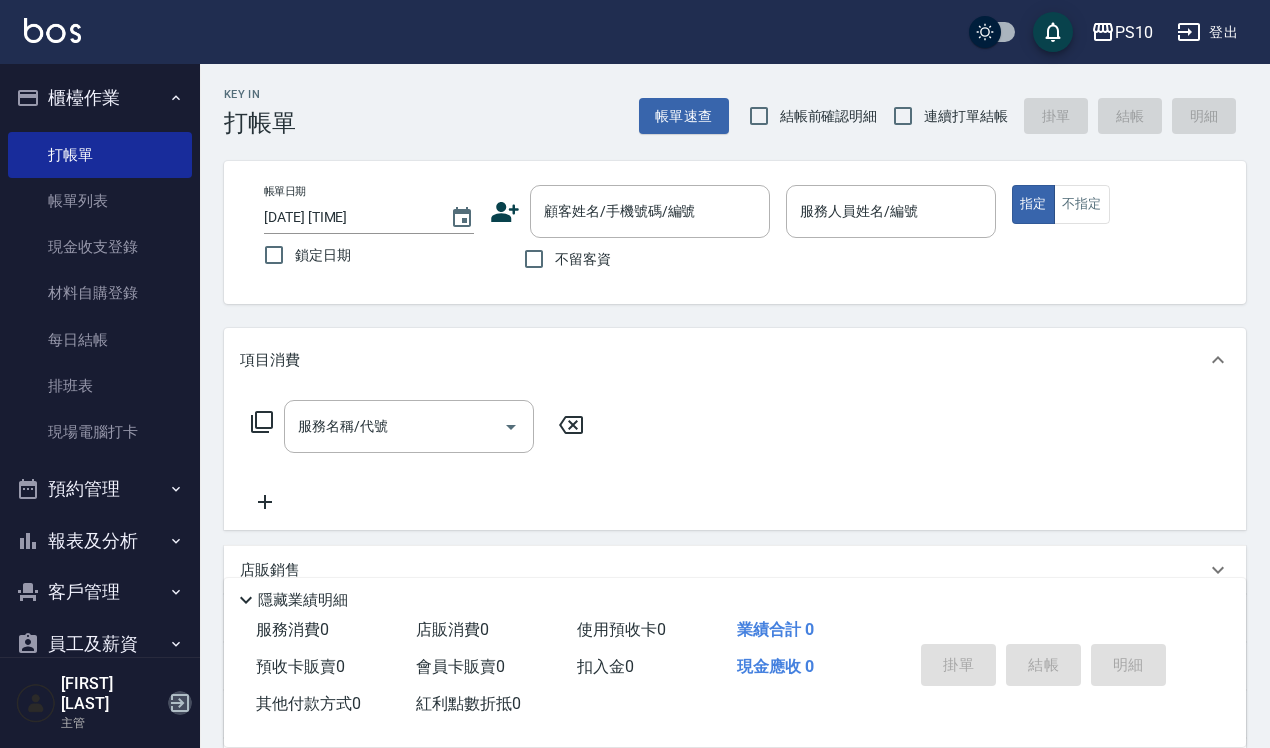 click 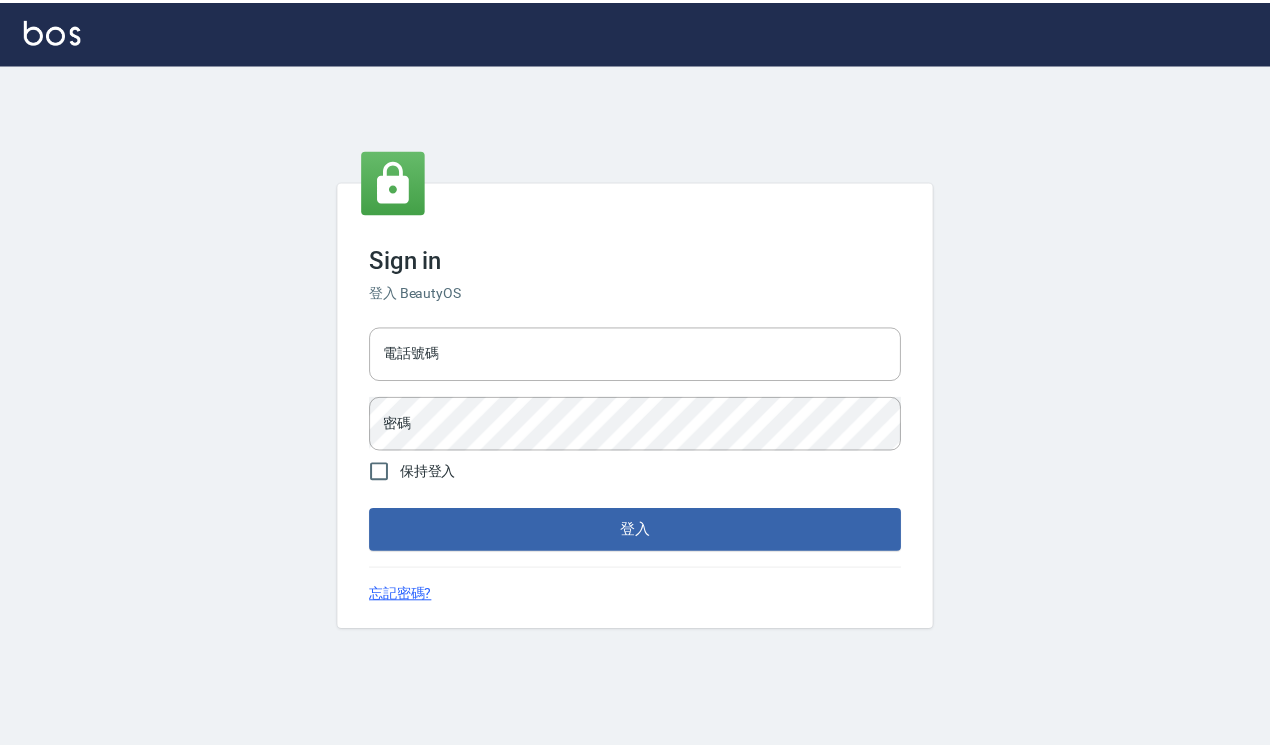 scroll, scrollTop: 0, scrollLeft: 0, axis: both 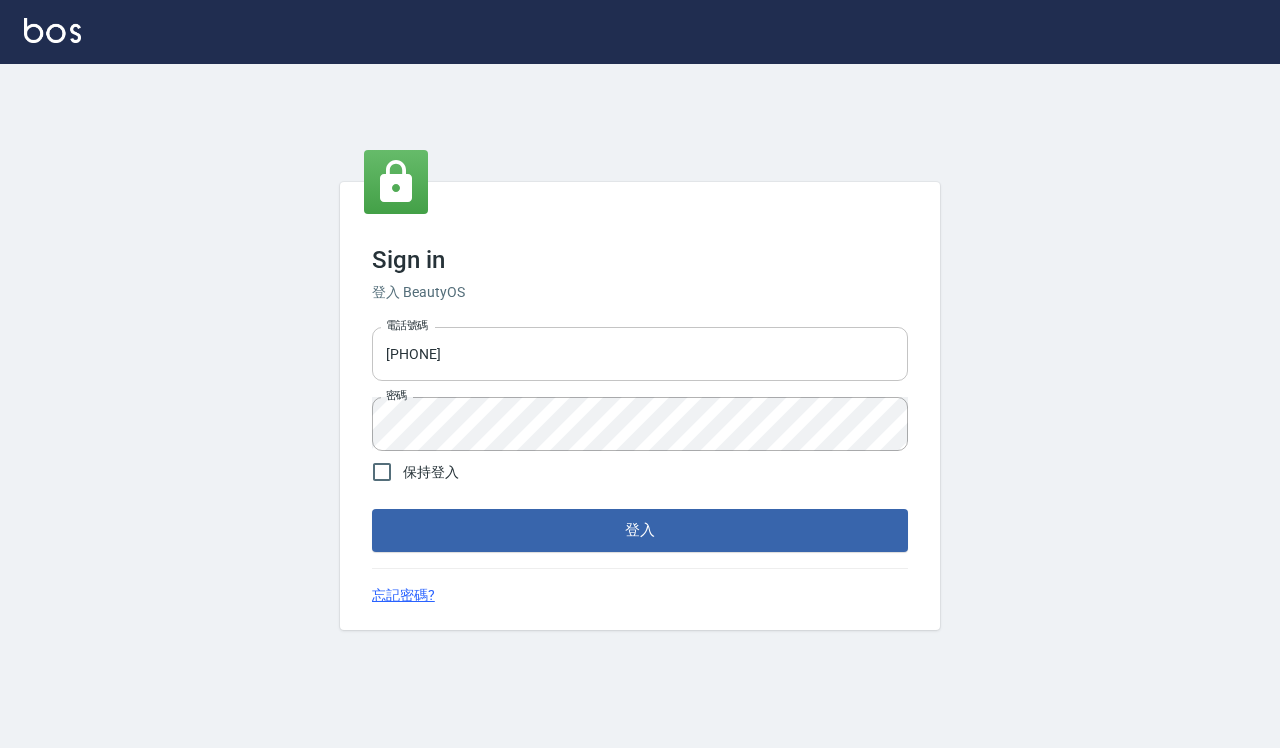 click on "[PHONE]" at bounding box center (640, 354) 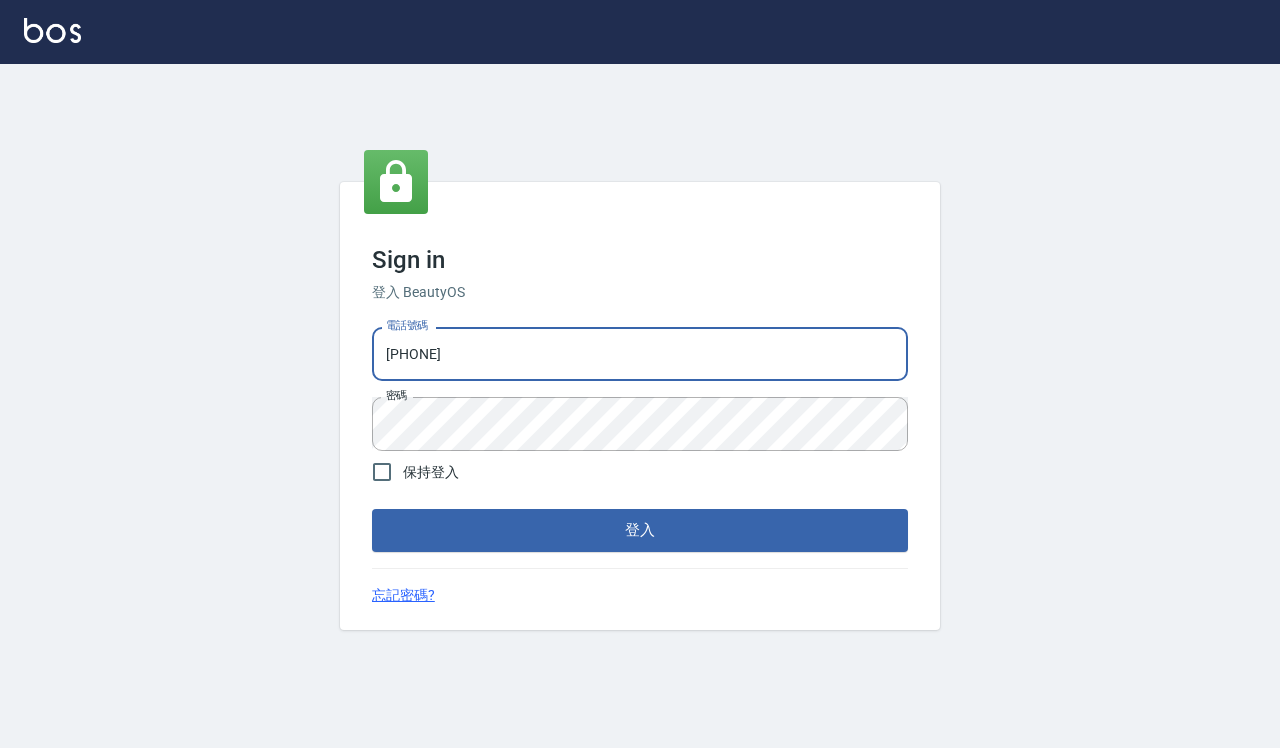 type on "[PHONE]" 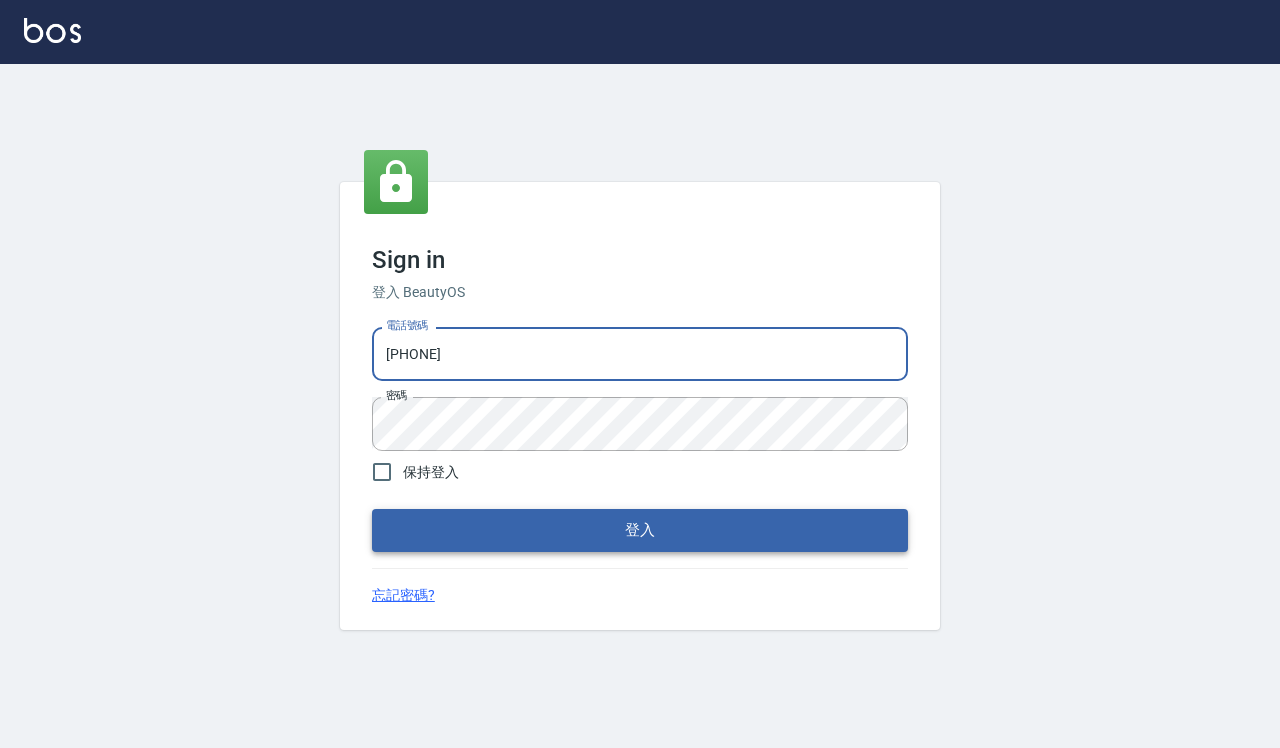 click on "登入" at bounding box center [640, 530] 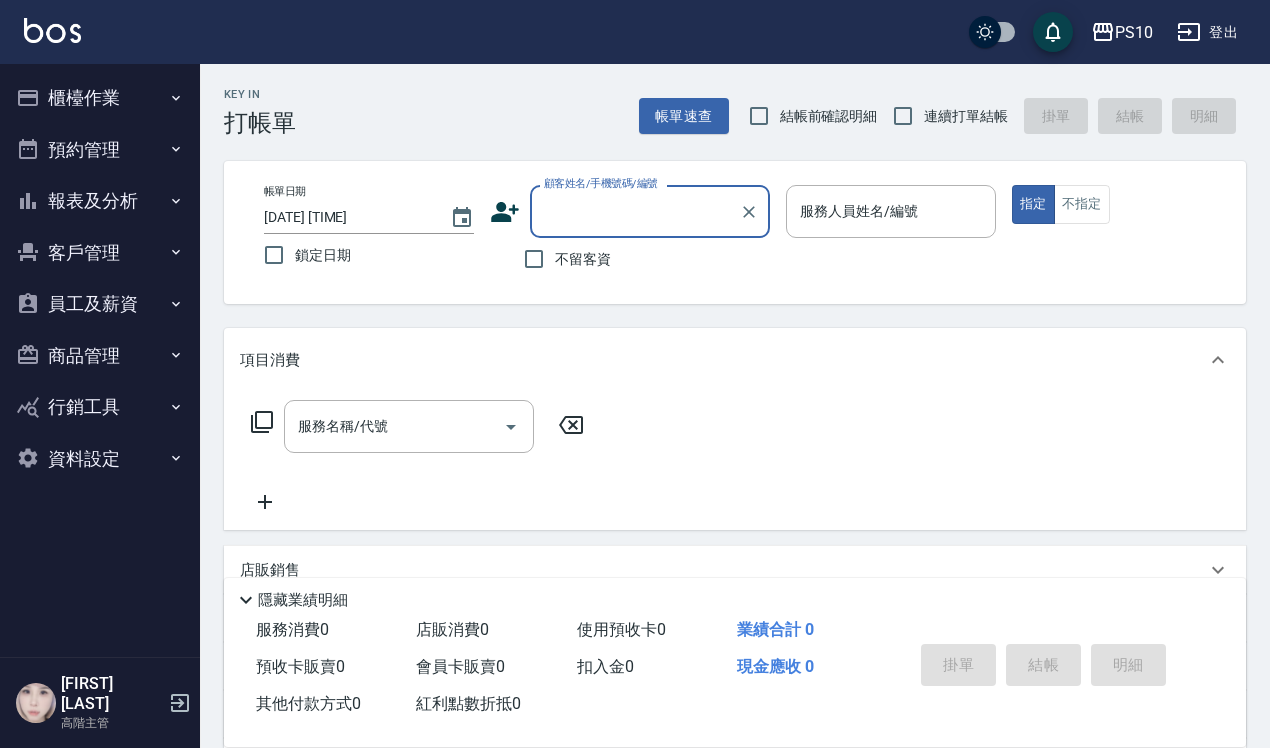 click on "員工及薪資" at bounding box center (100, 304) 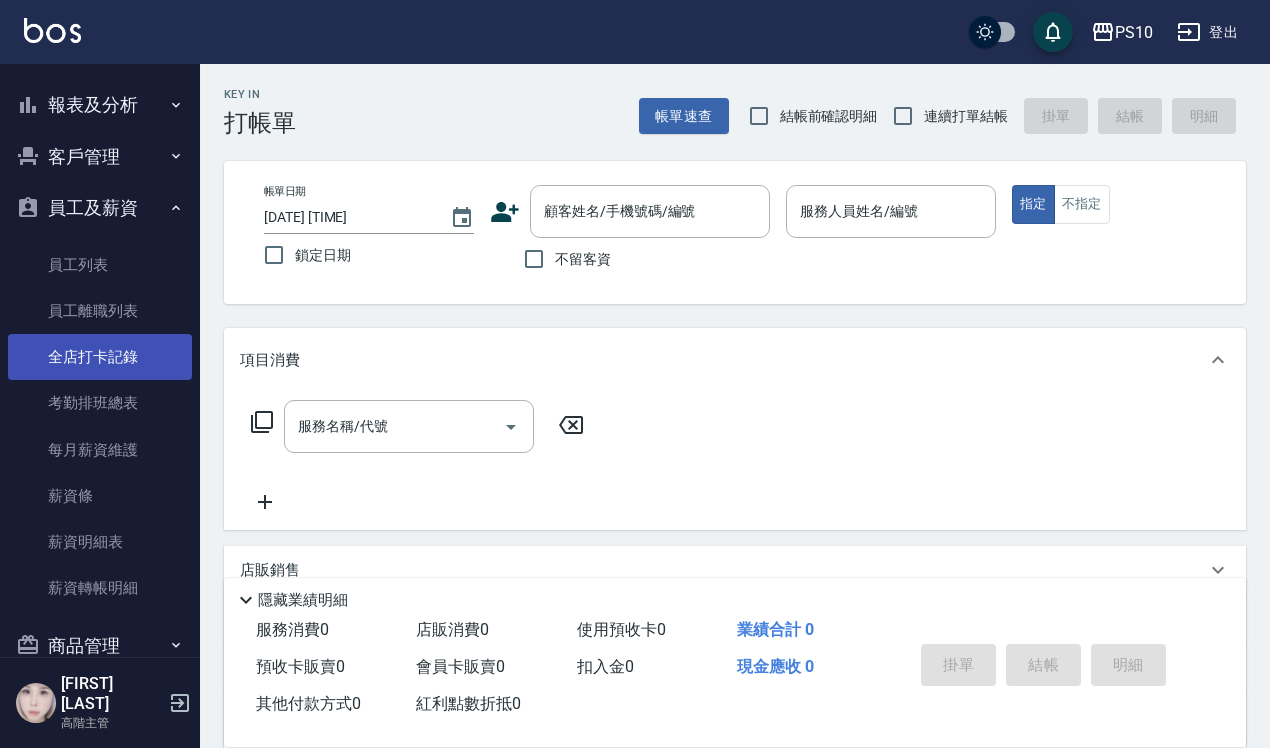 scroll, scrollTop: 218, scrollLeft: 0, axis: vertical 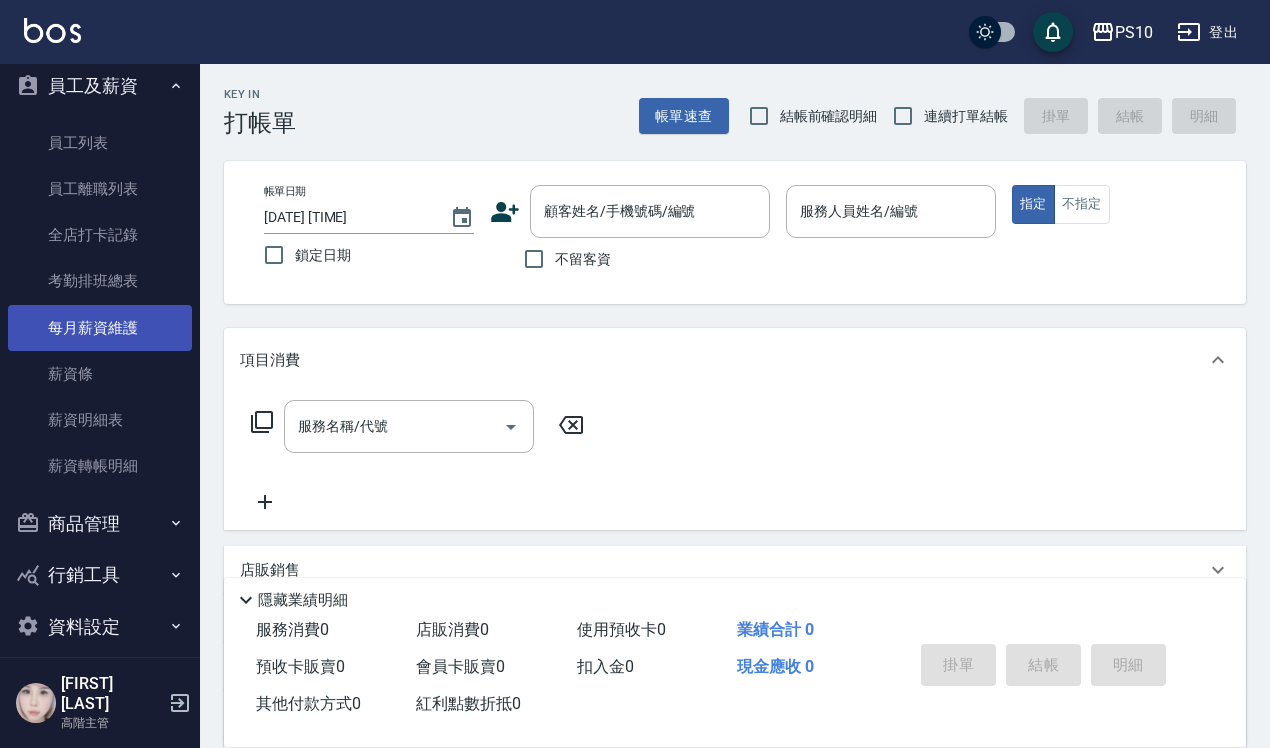 click on "每月薪資維護" at bounding box center [100, 328] 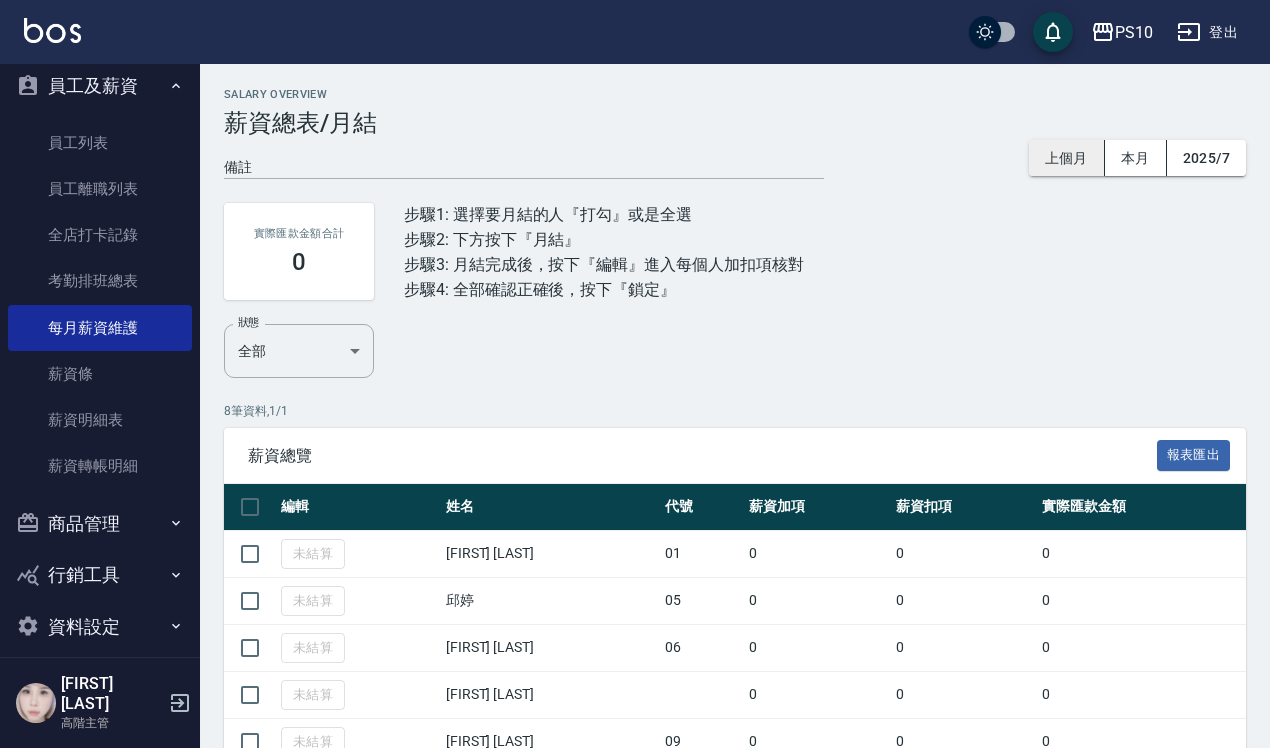 click on "上個月" at bounding box center (1067, 158) 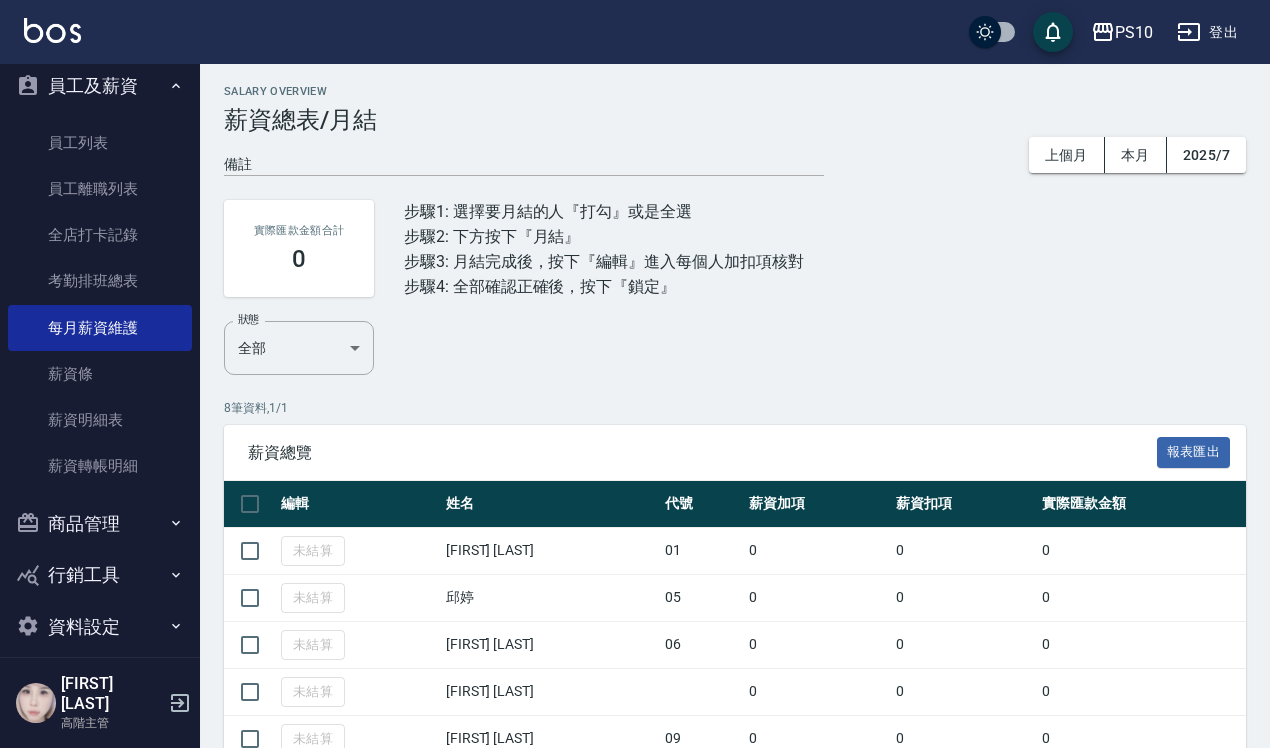 scroll, scrollTop: 0, scrollLeft: 0, axis: both 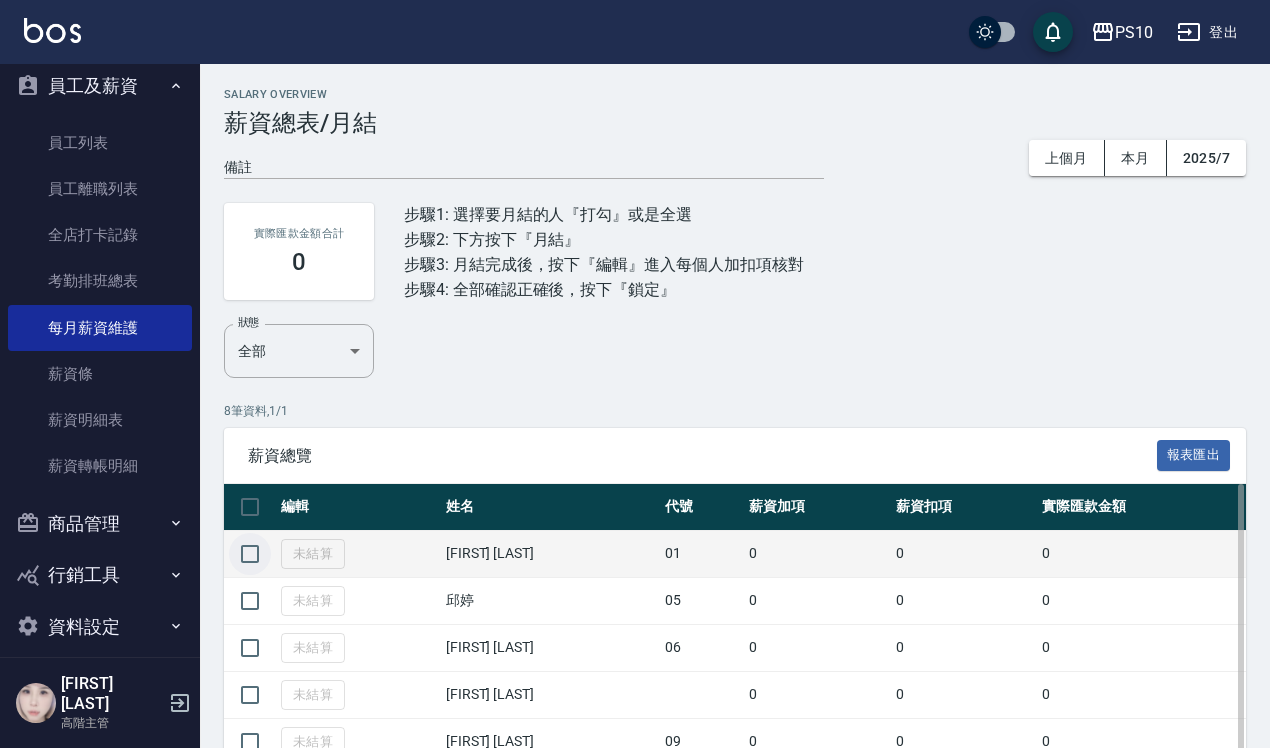 click at bounding box center [250, 554] 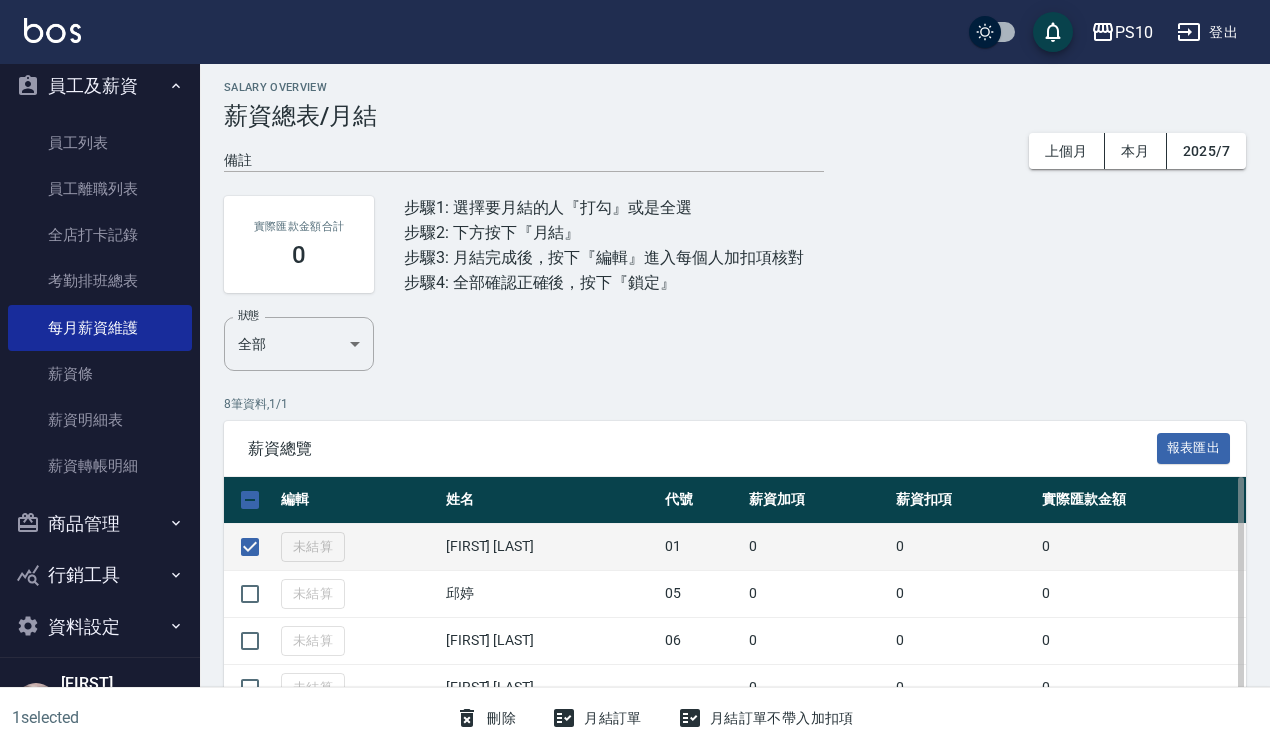 scroll, scrollTop: 223, scrollLeft: 0, axis: vertical 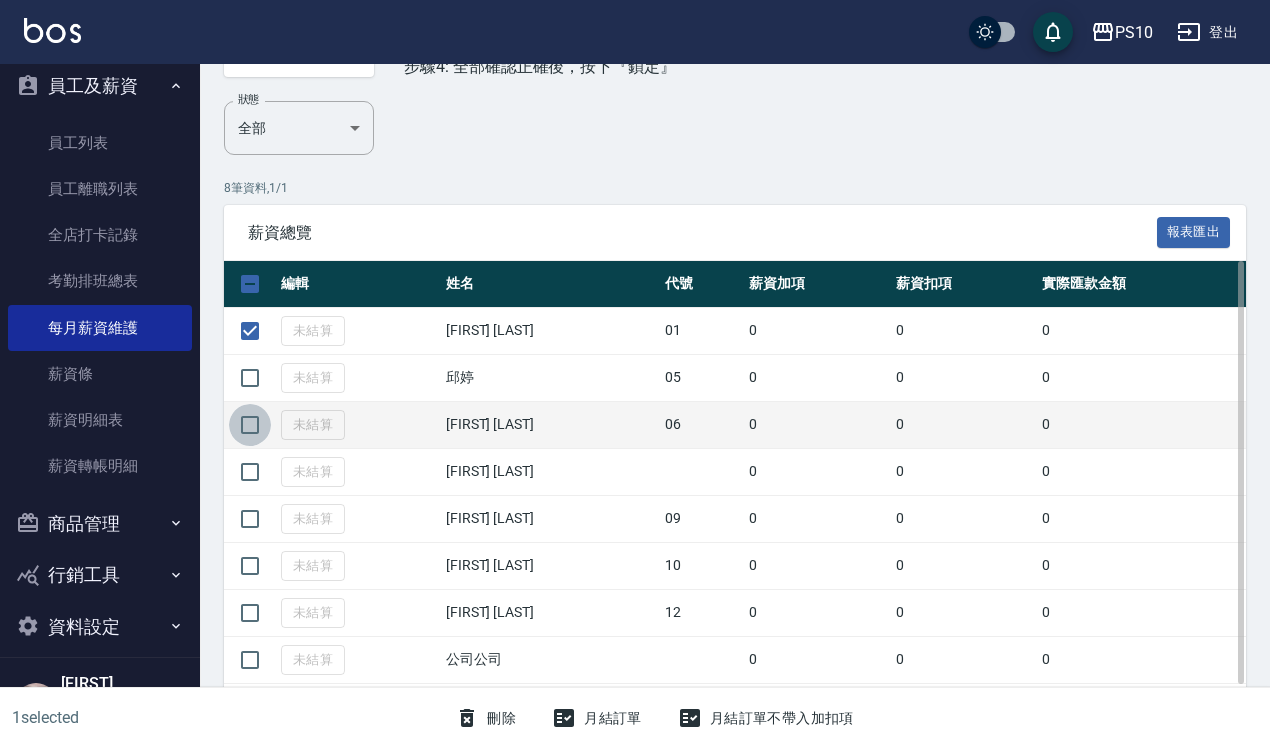 click at bounding box center [250, 425] 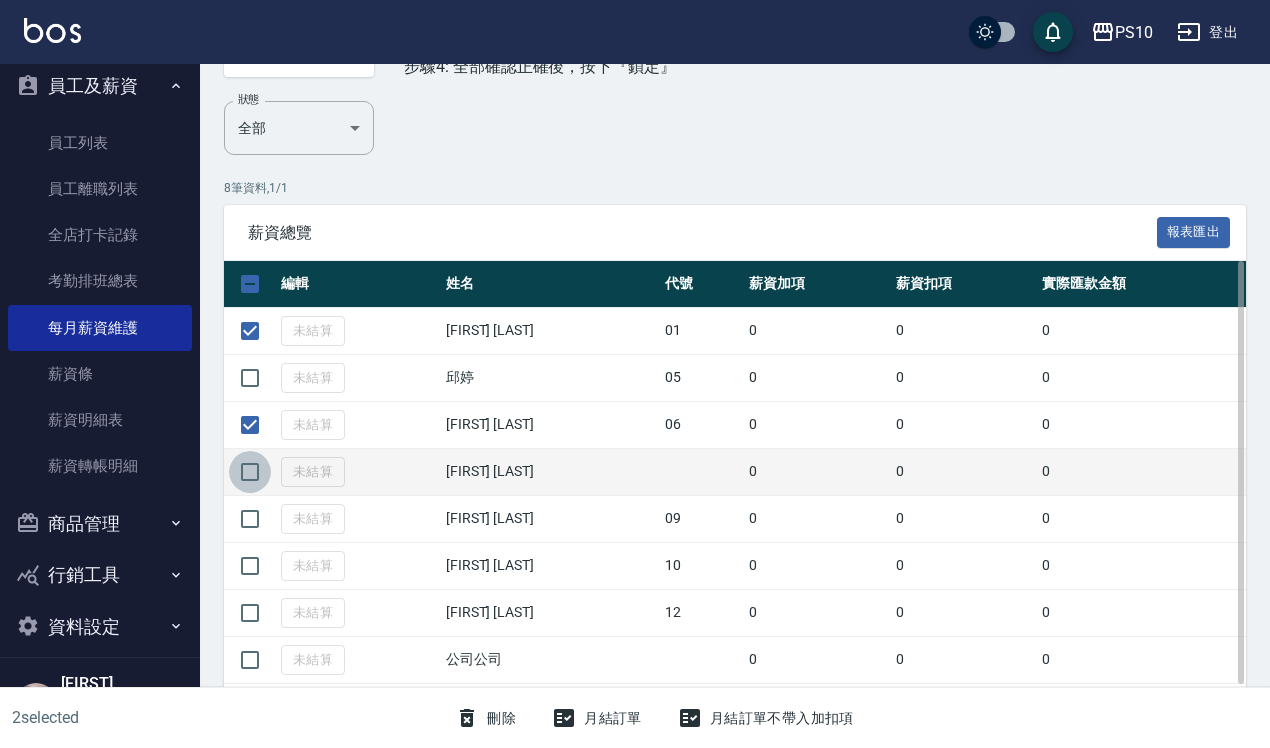 click at bounding box center [250, 472] 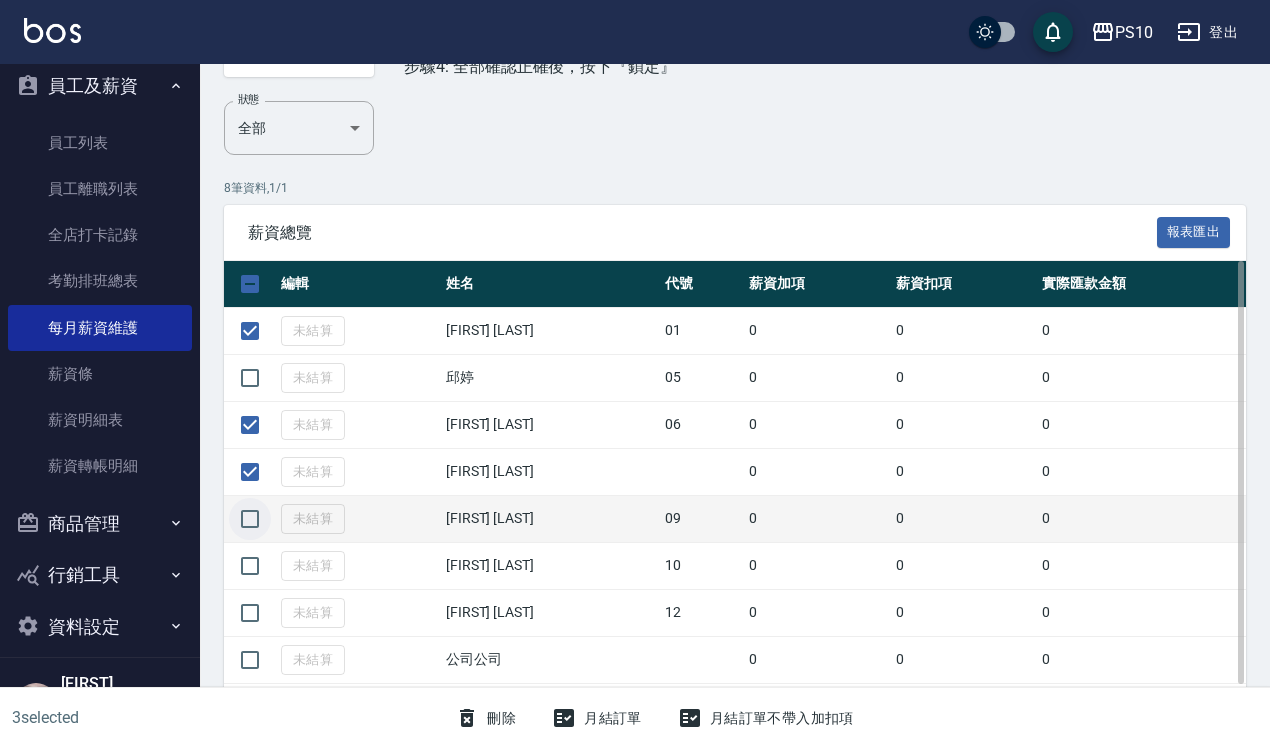 click at bounding box center (250, 519) 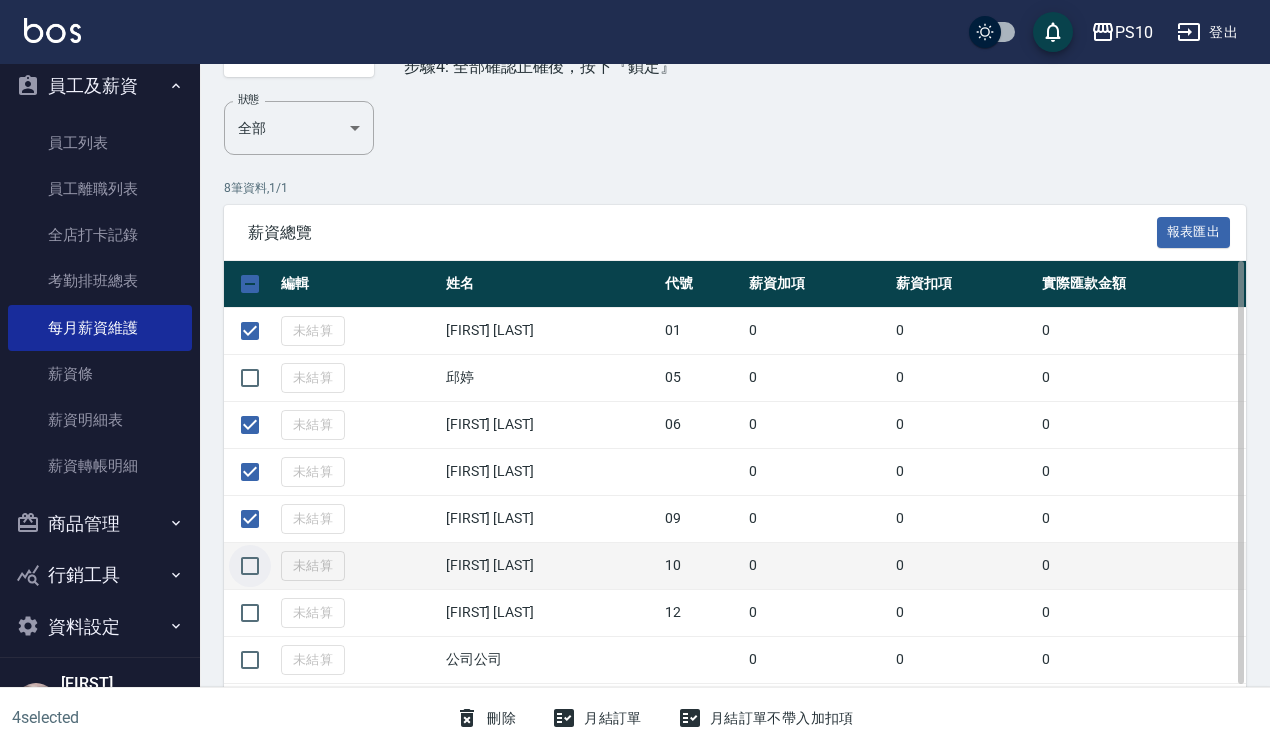 click at bounding box center (250, 566) 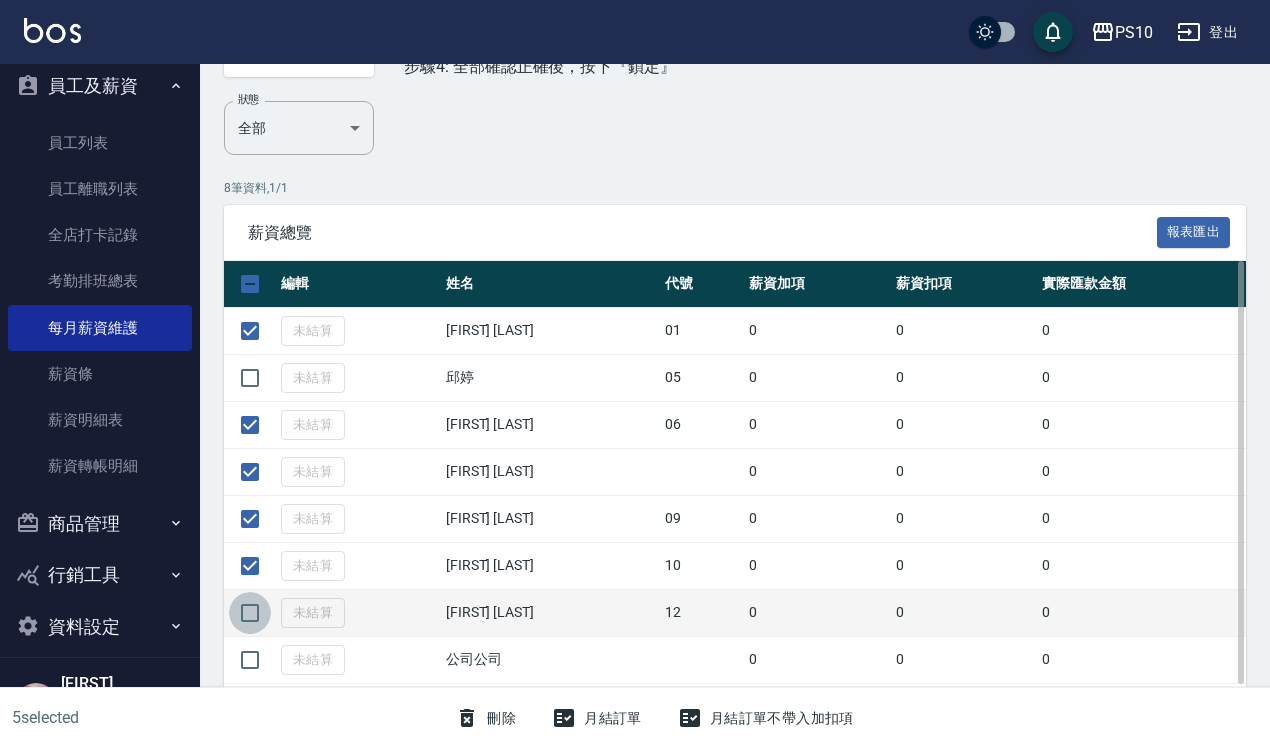 click at bounding box center [250, 613] 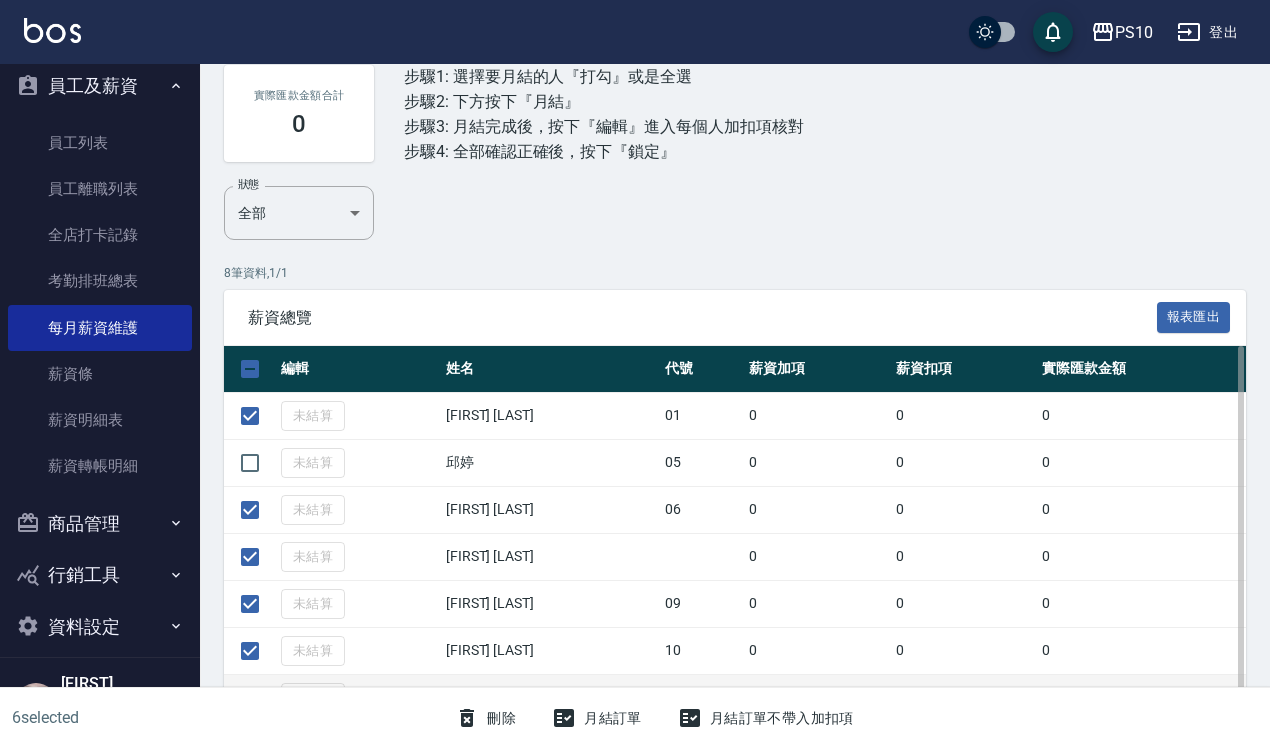 scroll, scrollTop: 223, scrollLeft: 0, axis: vertical 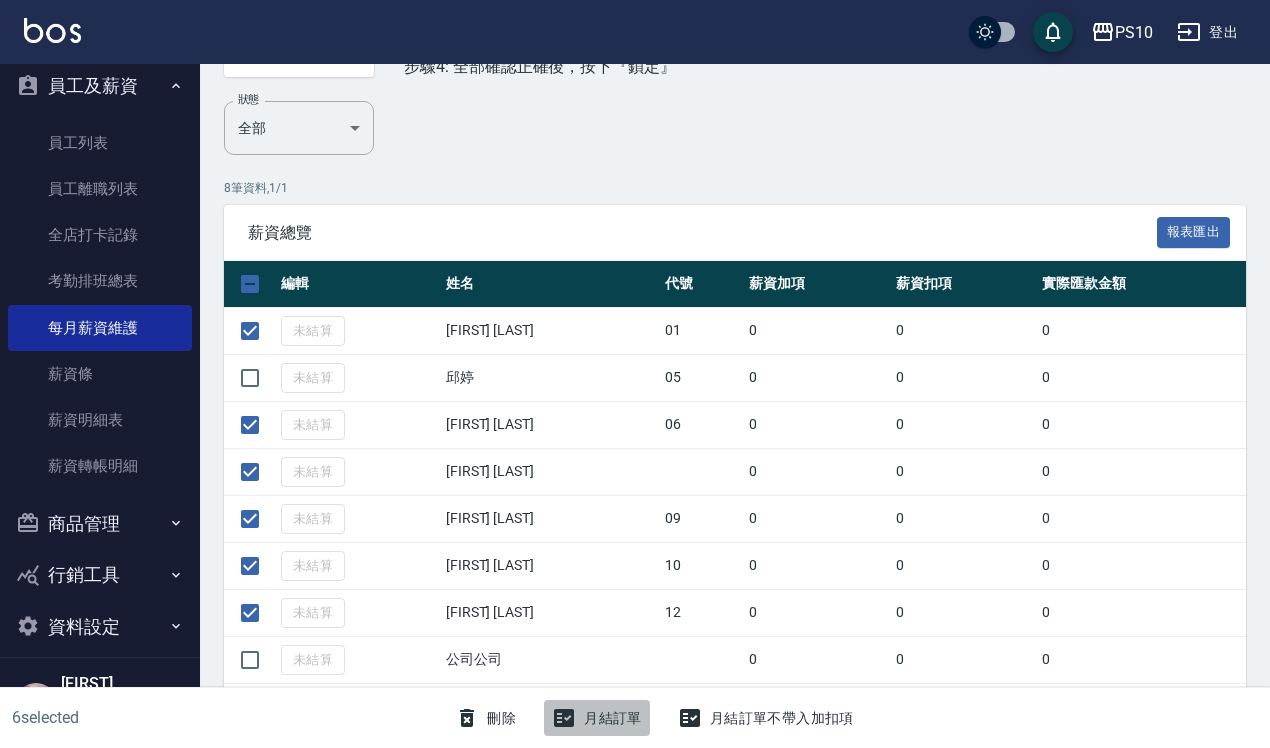 click 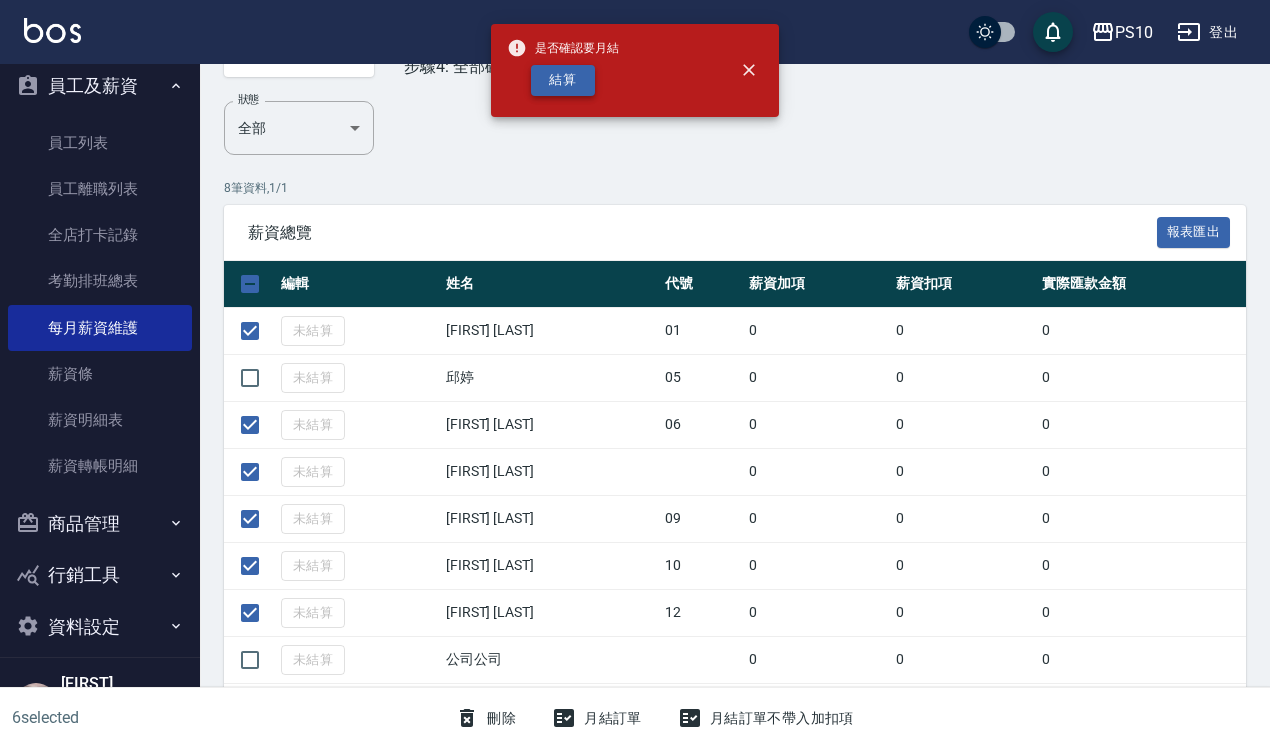 click on "結算" at bounding box center (563, 80) 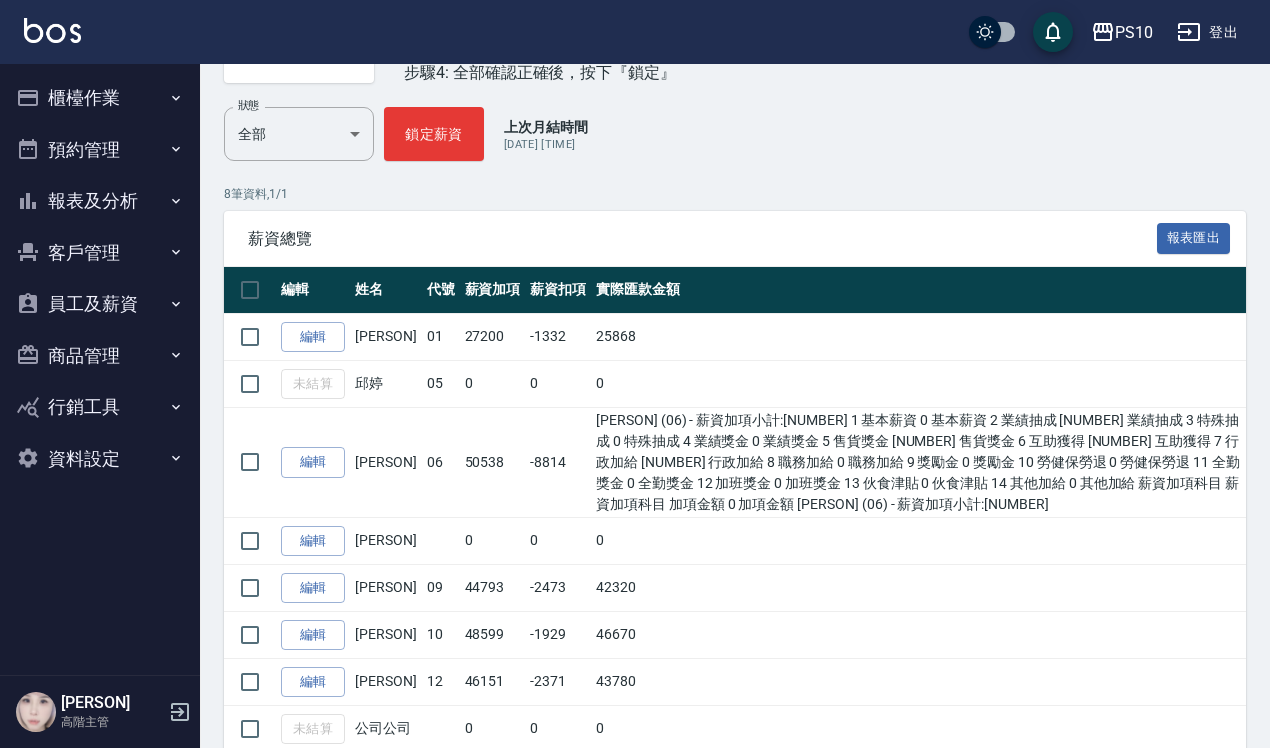 scroll, scrollTop: 223, scrollLeft: 0, axis: vertical 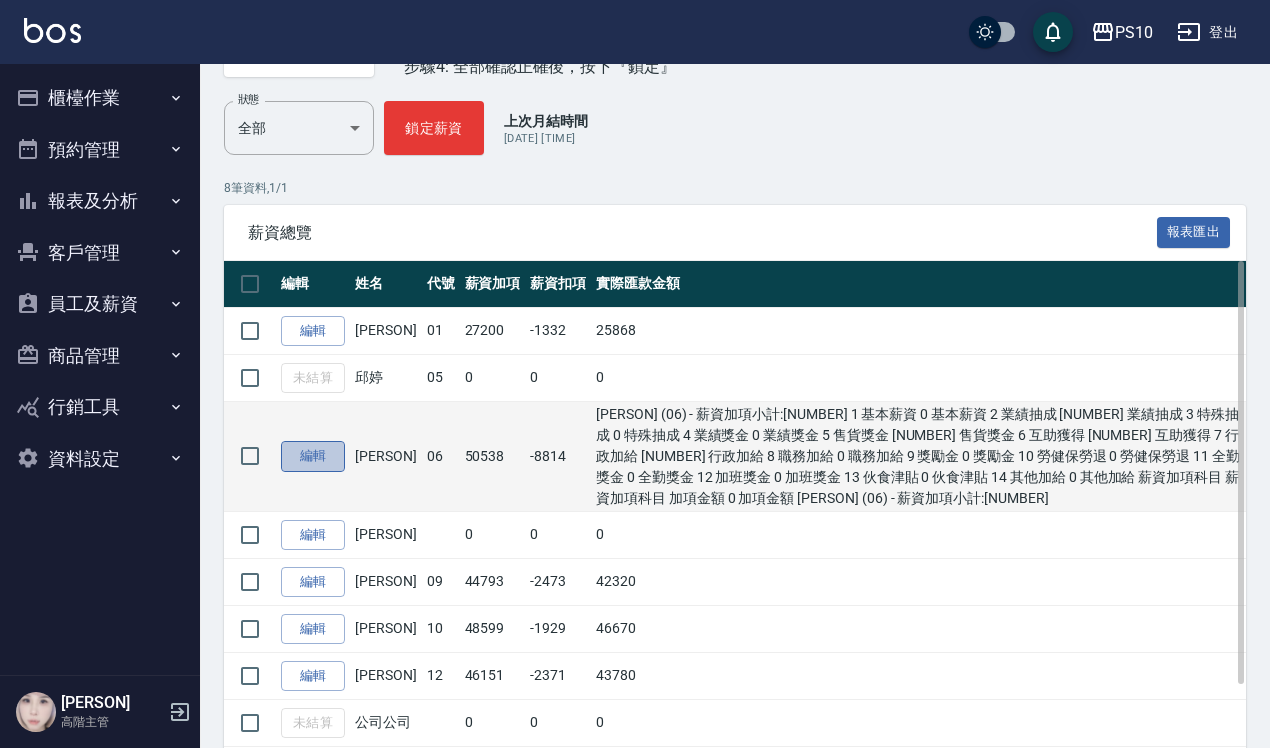click on "編輯" at bounding box center [313, 456] 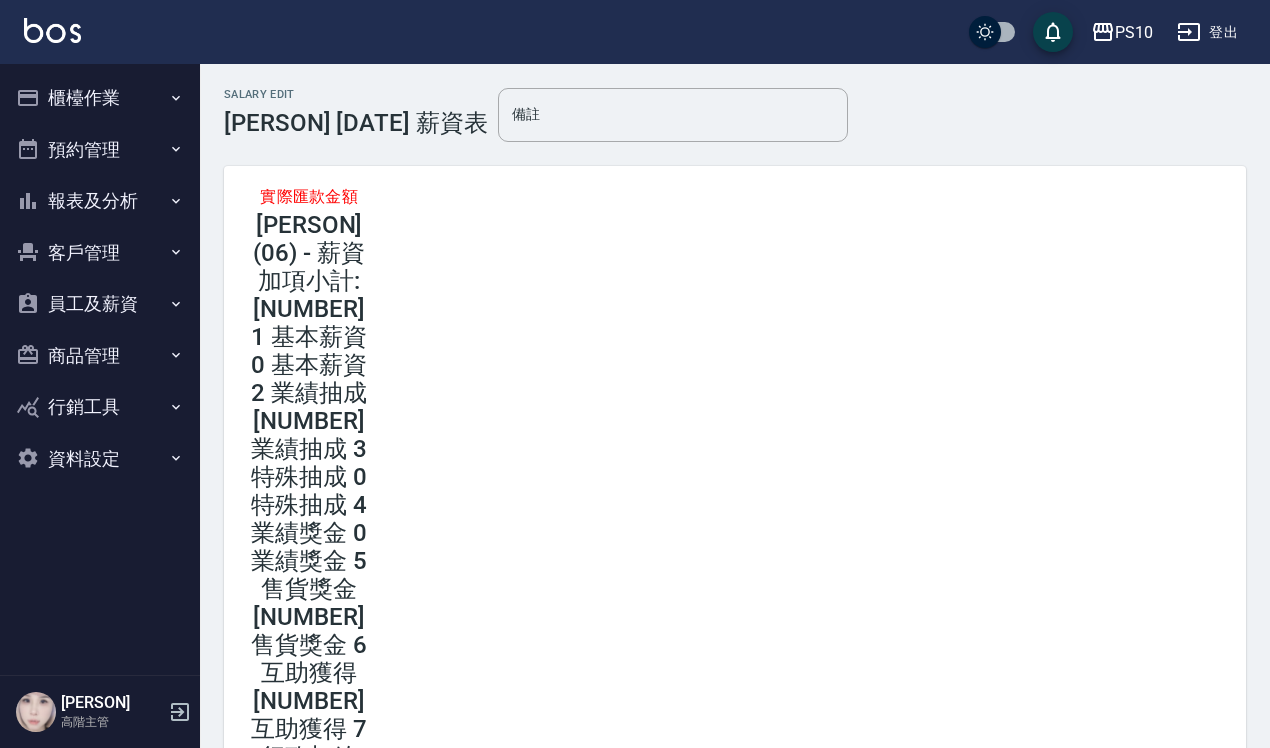 scroll, scrollTop: 375, scrollLeft: 0, axis: vertical 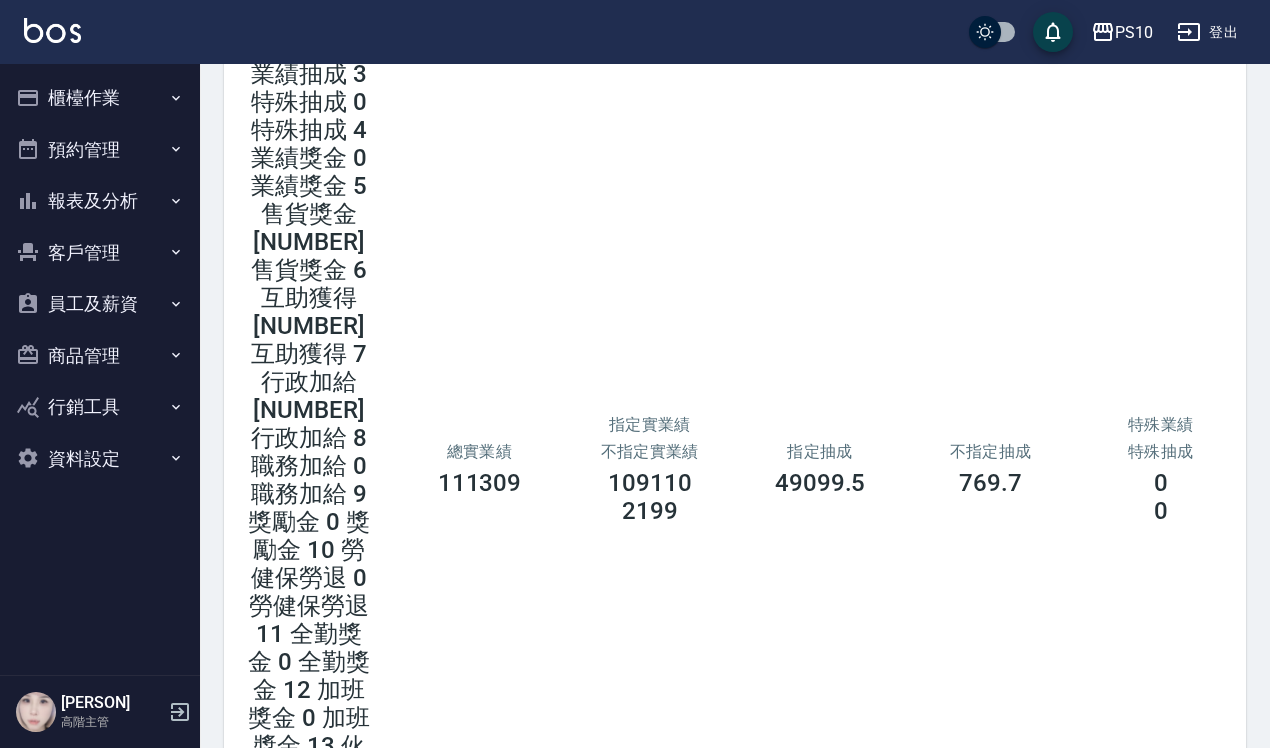 click on "0" at bounding box center [547, 1578] 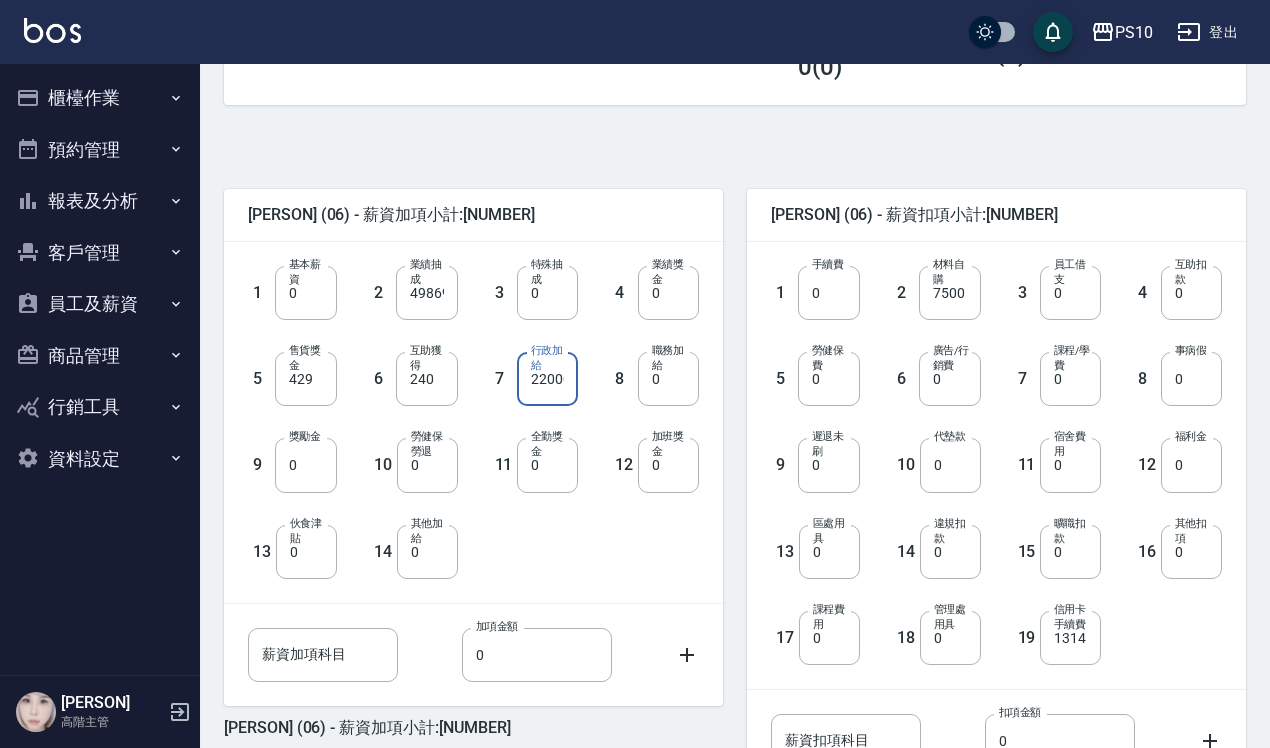 scroll, scrollTop: 0, scrollLeft: 5, axis: horizontal 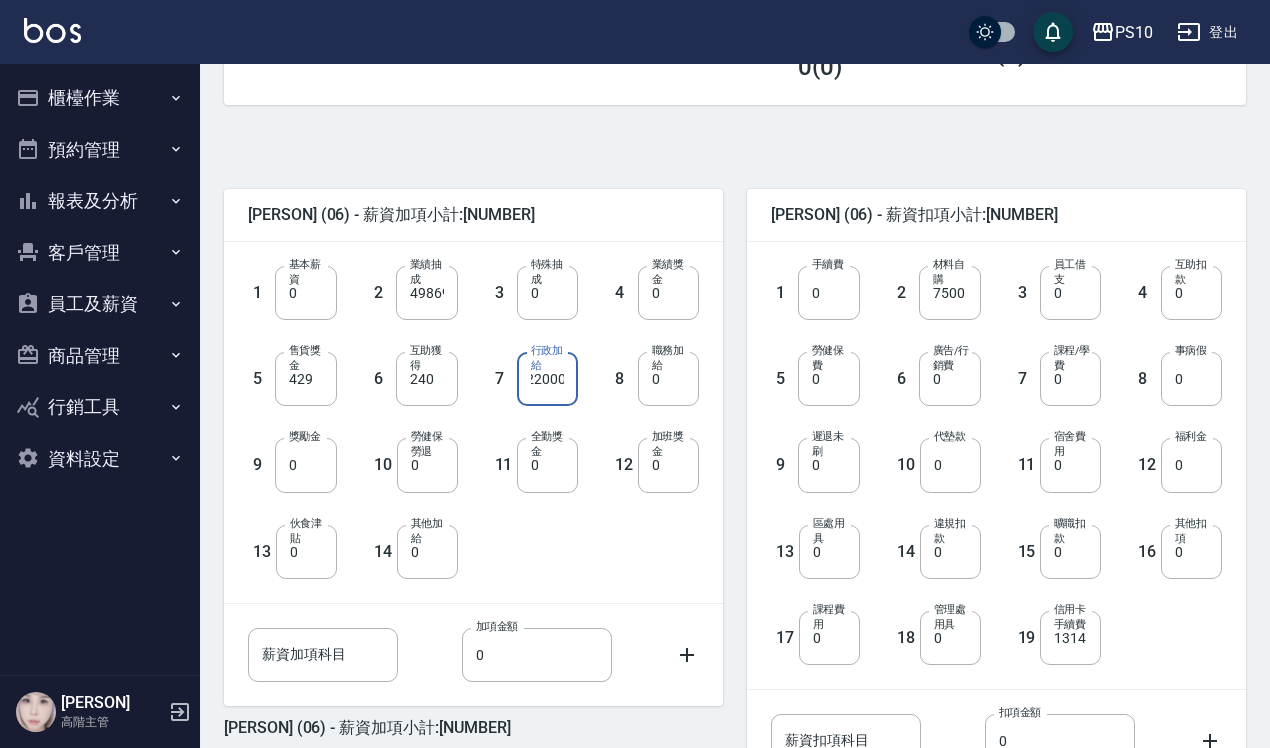 type on "22000" 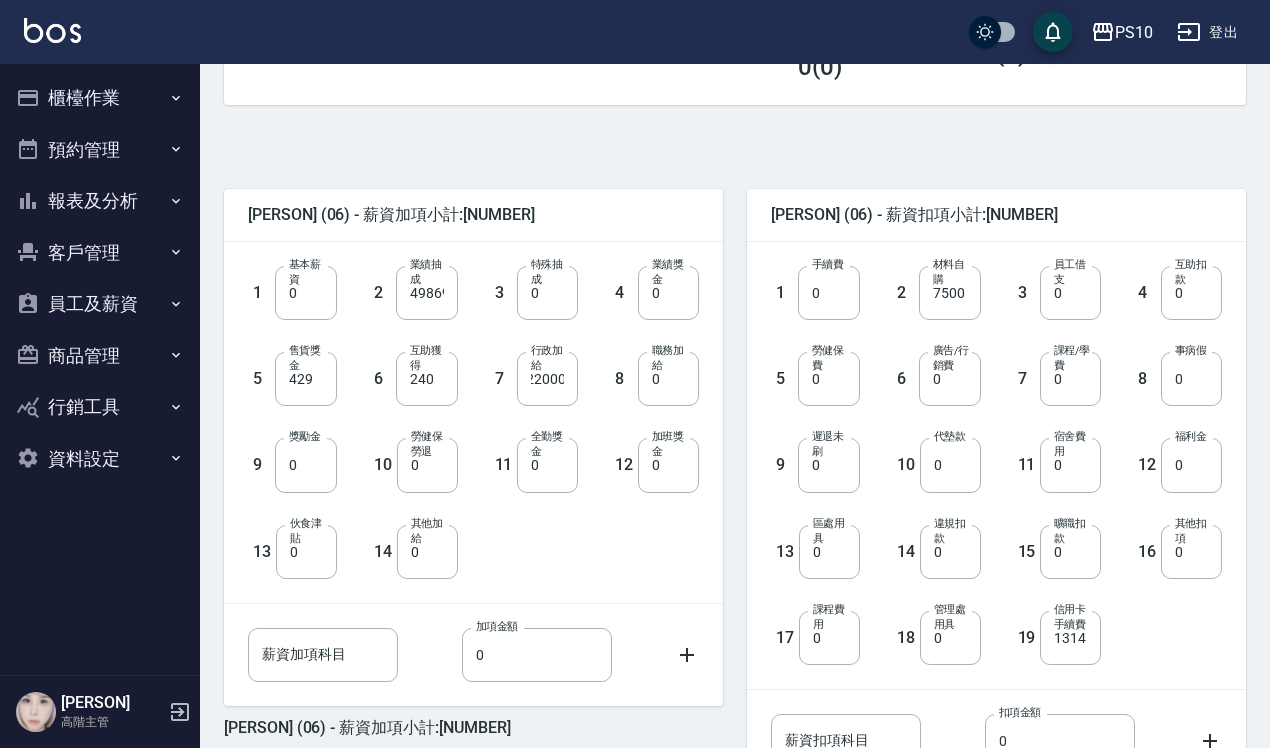 scroll, scrollTop: 288, scrollLeft: 0, axis: vertical 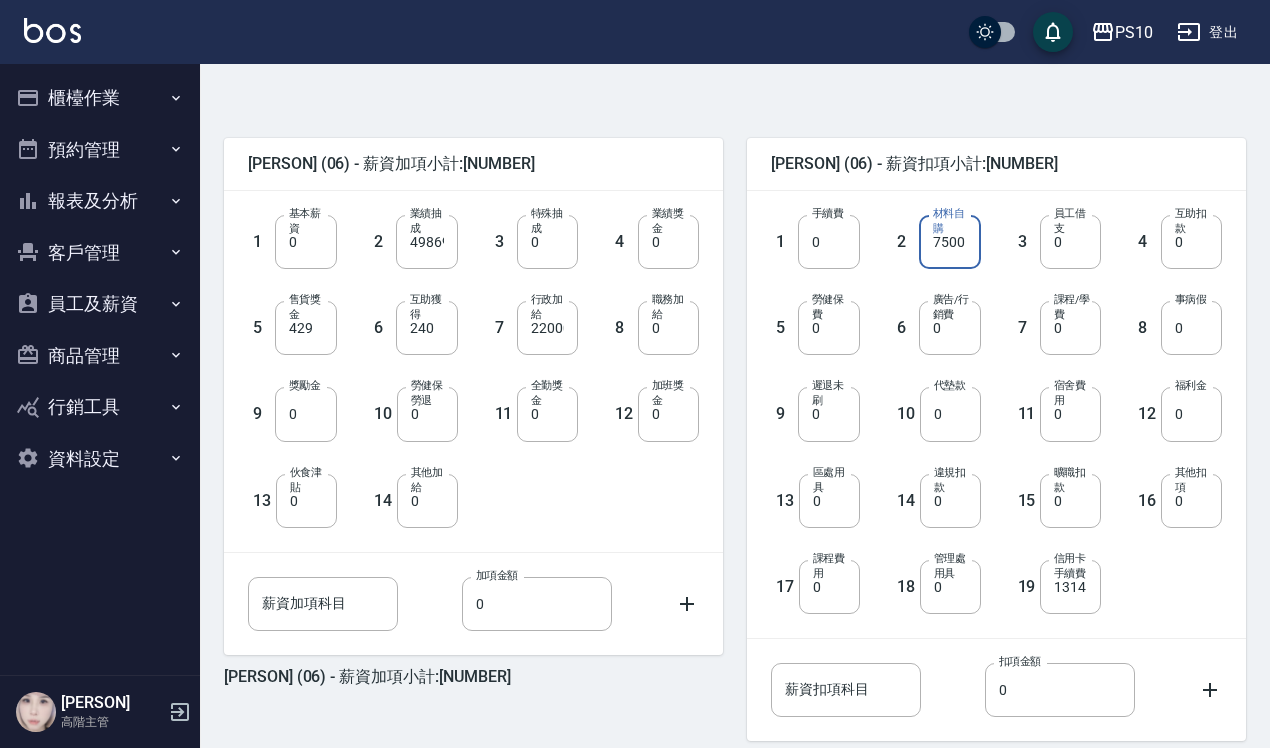 click on "7500" at bounding box center (949, 242) 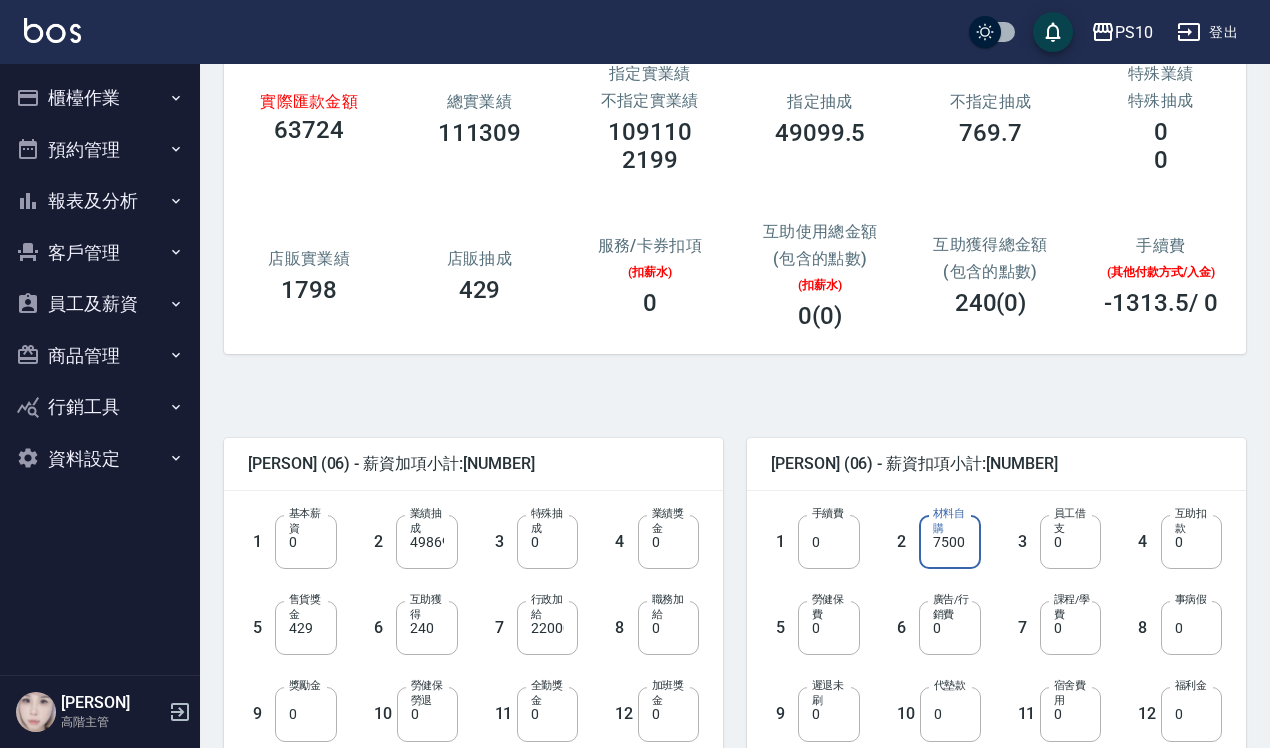 scroll, scrollTop: 125, scrollLeft: 0, axis: vertical 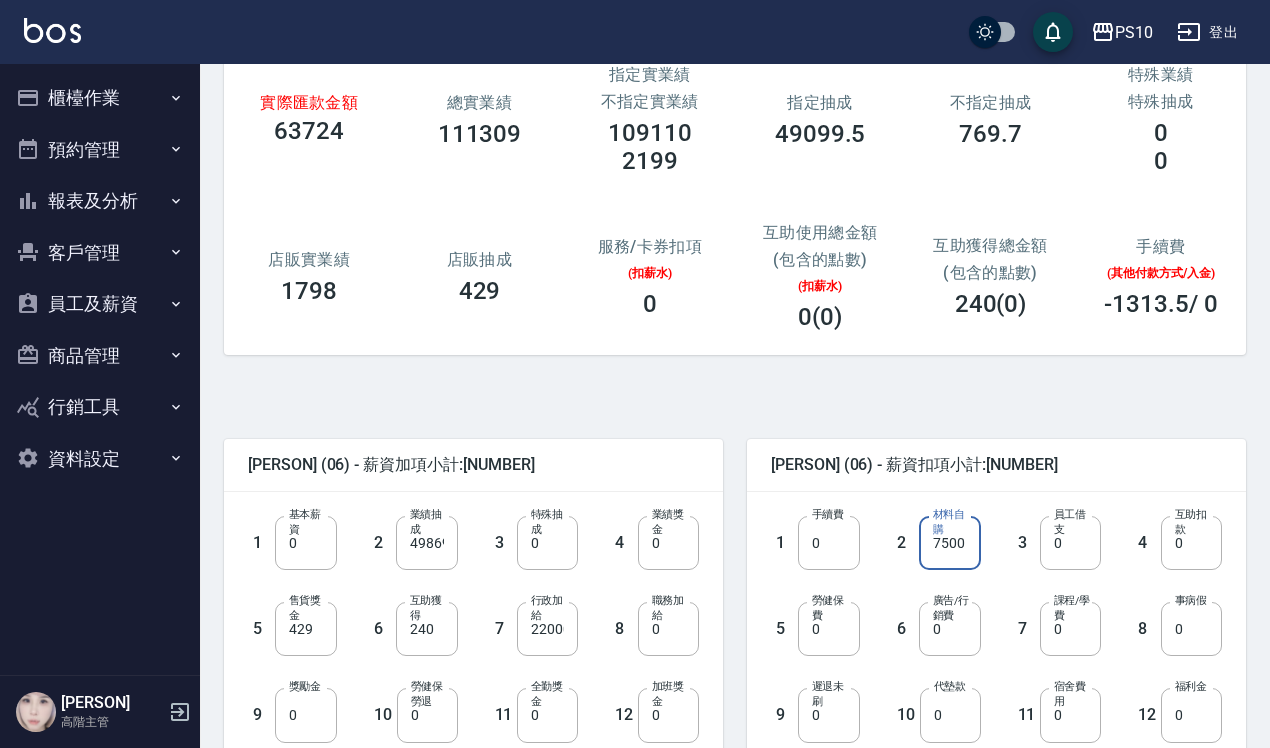 click on "黃淑珍 (06) - 薪資加項小計:72538 1 基本薪資 0 基本薪資 2 業績抽成 49869 業績抽成 3 特殊抽成 0 特殊抽成 4 業績獎金 0 業績獎金 5 售貨獎金 429 售貨獎金 6 互助獲得 240 互助獲得 7 行政加給 22000 行政加給 8 職務加給 0 職務加給 9 獎勵金 0 獎勵金 10 勞健保勞退 0 勞健保勞退 11 全勤獎金 0 全勤獎金 12 加班獎金 0 加班獎金 13 伙食津貼 0 伙食津貼 14 其他加給 0 其他加給 薪資加項科目 薪資加項科目 加項金額 0 加項金額 黃淑珍 (06) - 薪資加項小計:72538" at bounding box center (461, 744) 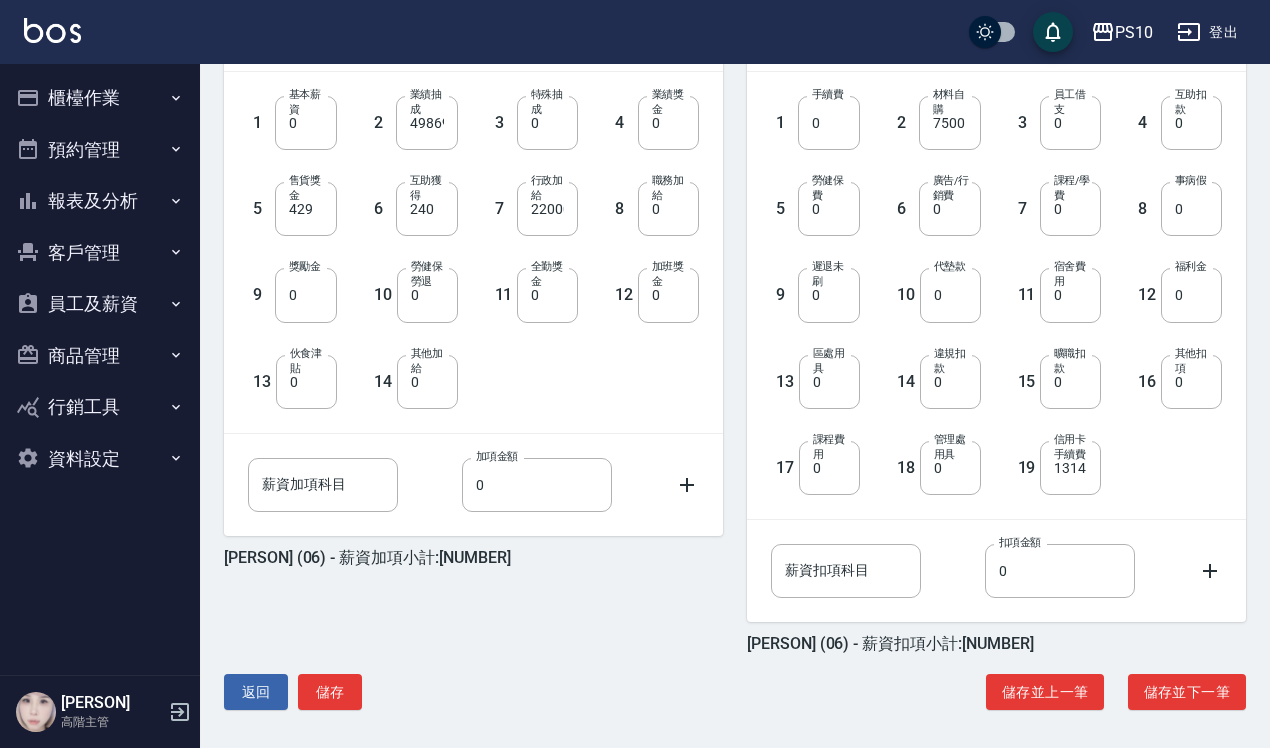 scroll, scrollTop: 551, scrollLeft: 0, axis: vertical 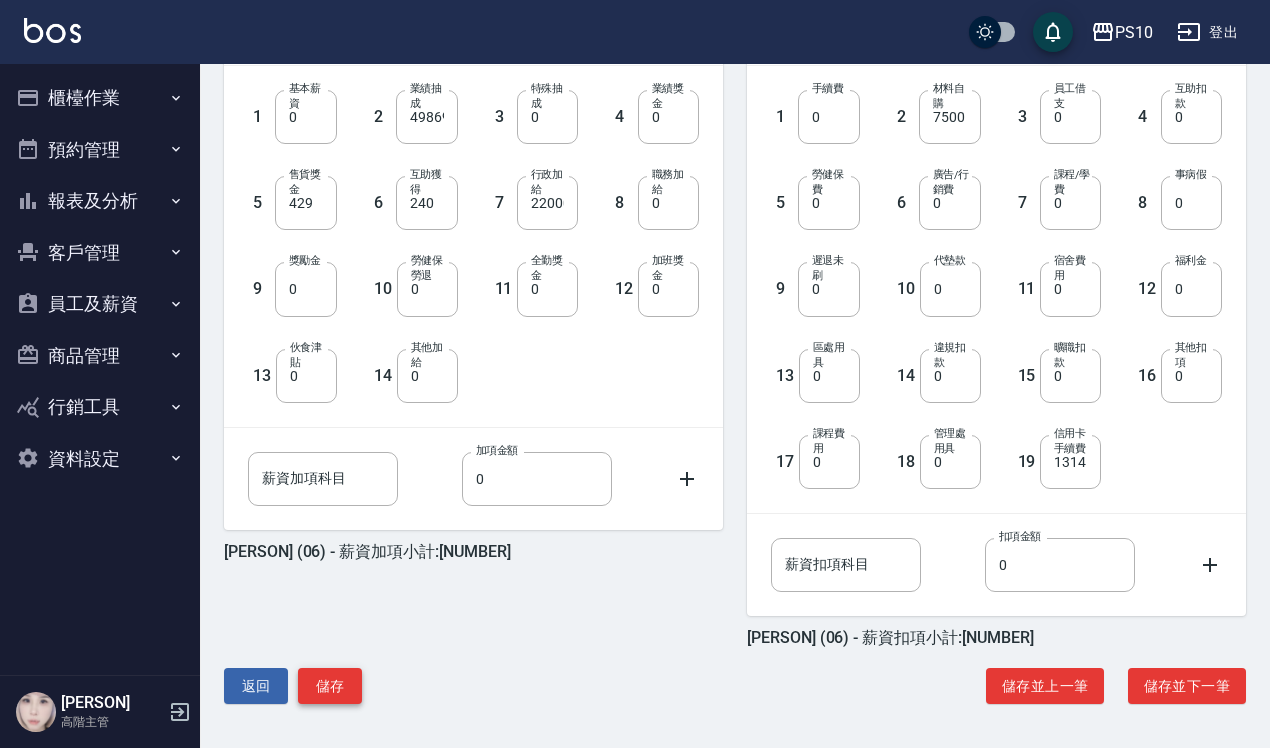 click on "儲存" at bounding box center (330, 686) 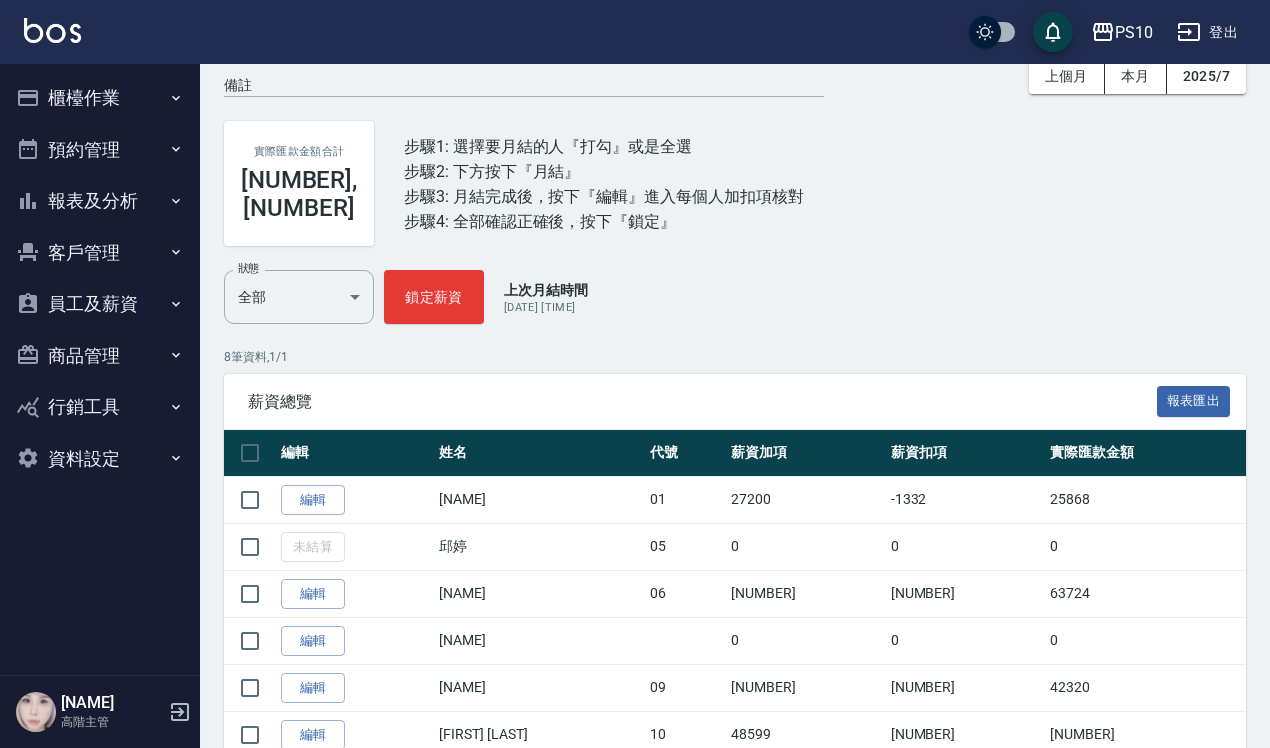 scroll, scrollTop: 223, scrollLeft: 0, axis: vertical 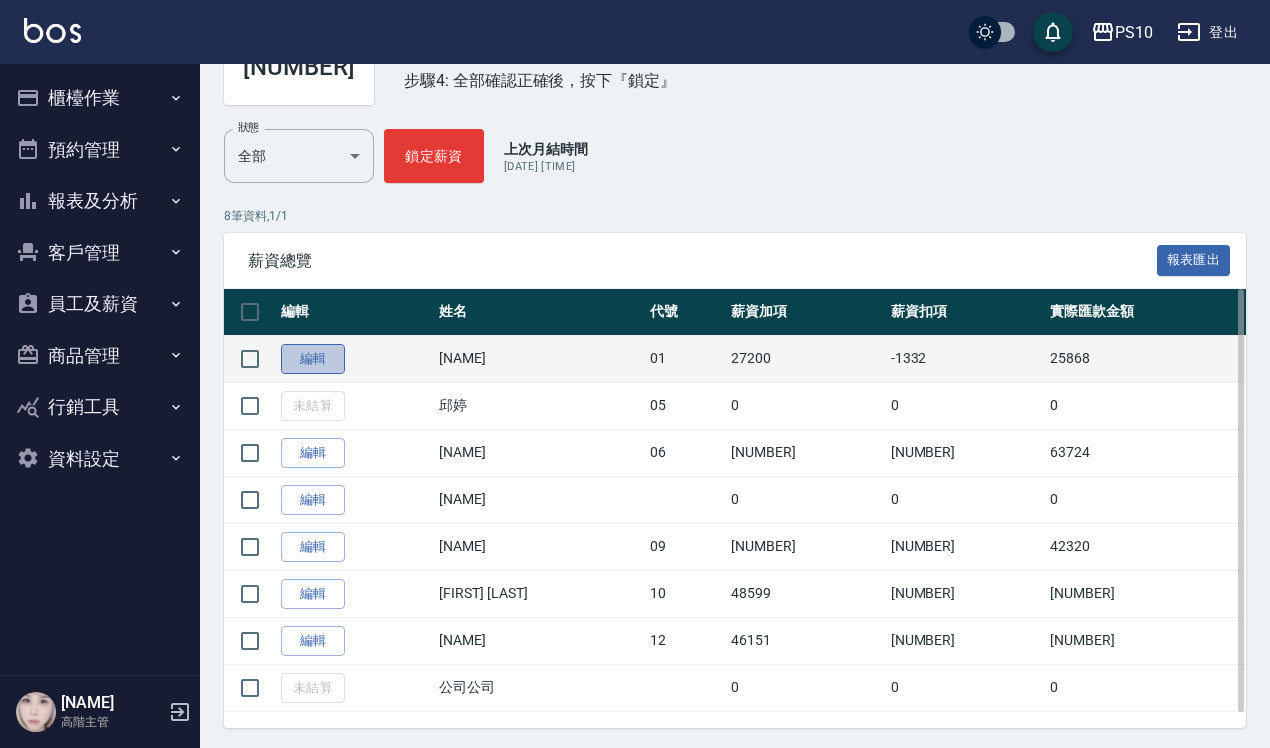 click on "編輯" at bounding box center (313, 359) 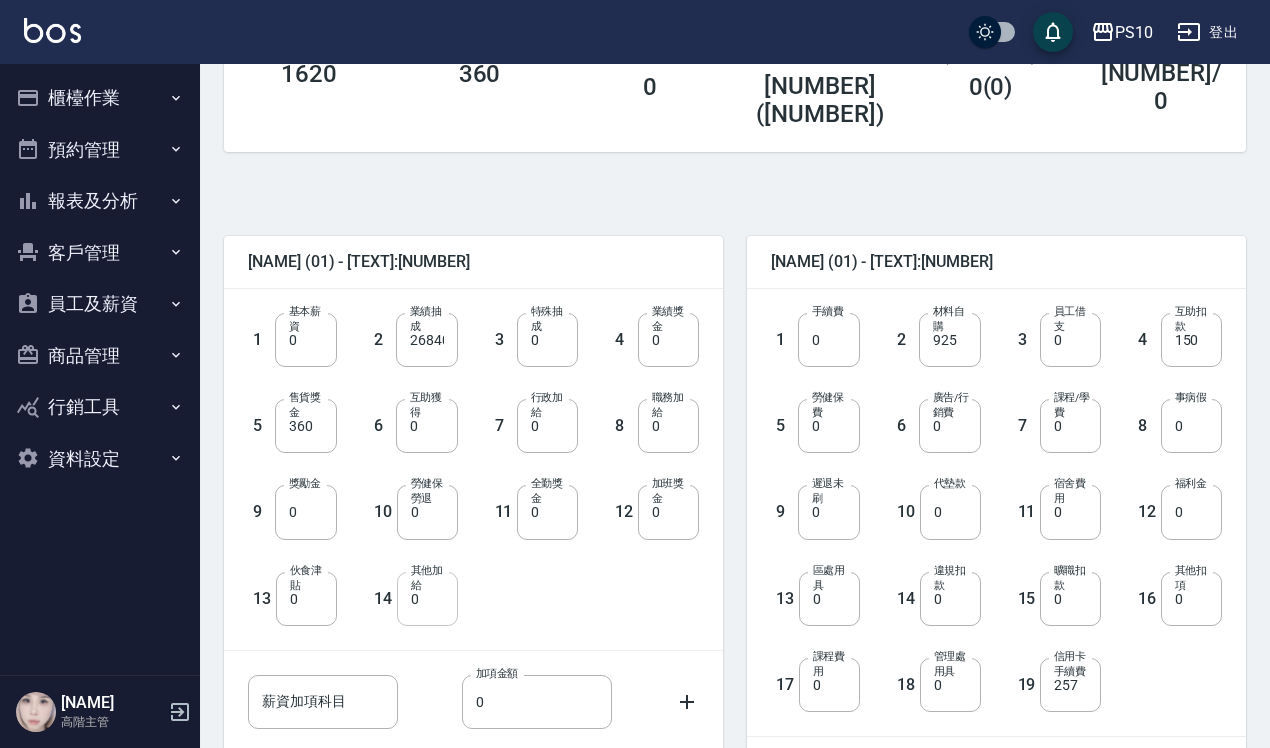 scroll, scrollTop: 375, scrollLeft: 0, axis: vertical 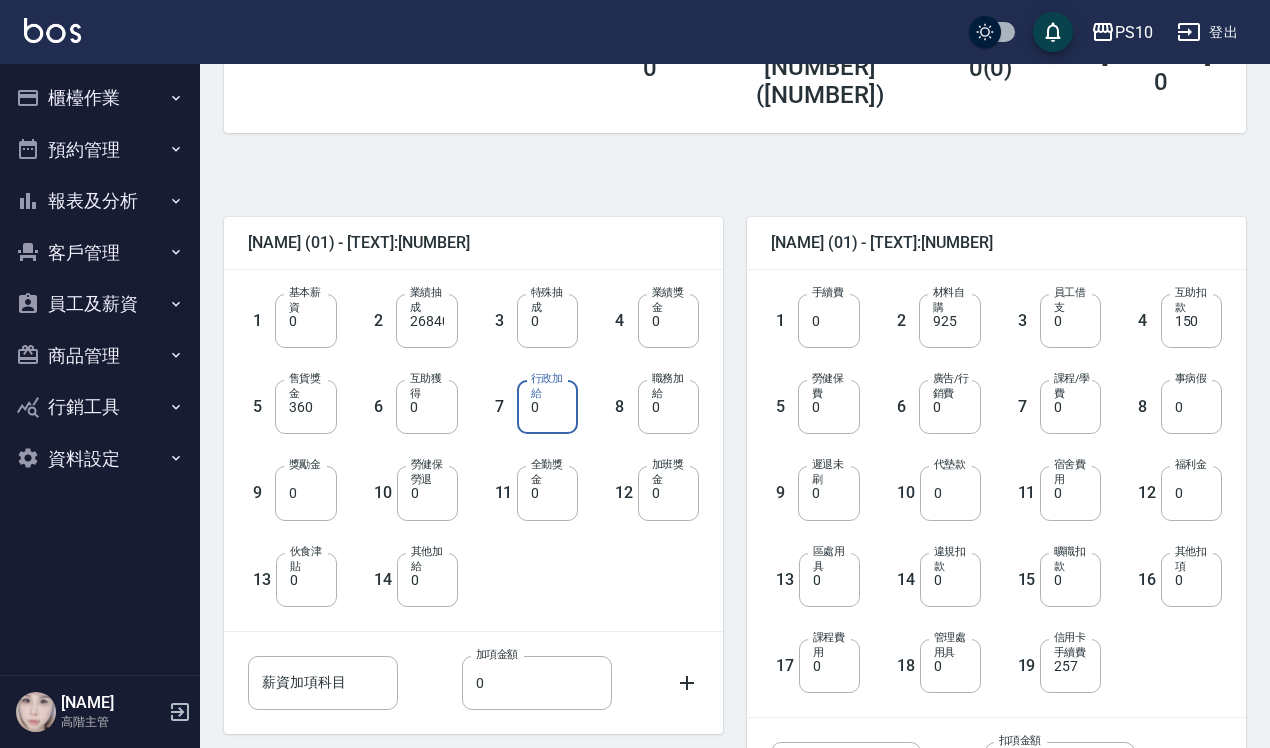 click on "0" at bounding box center [547, 407] 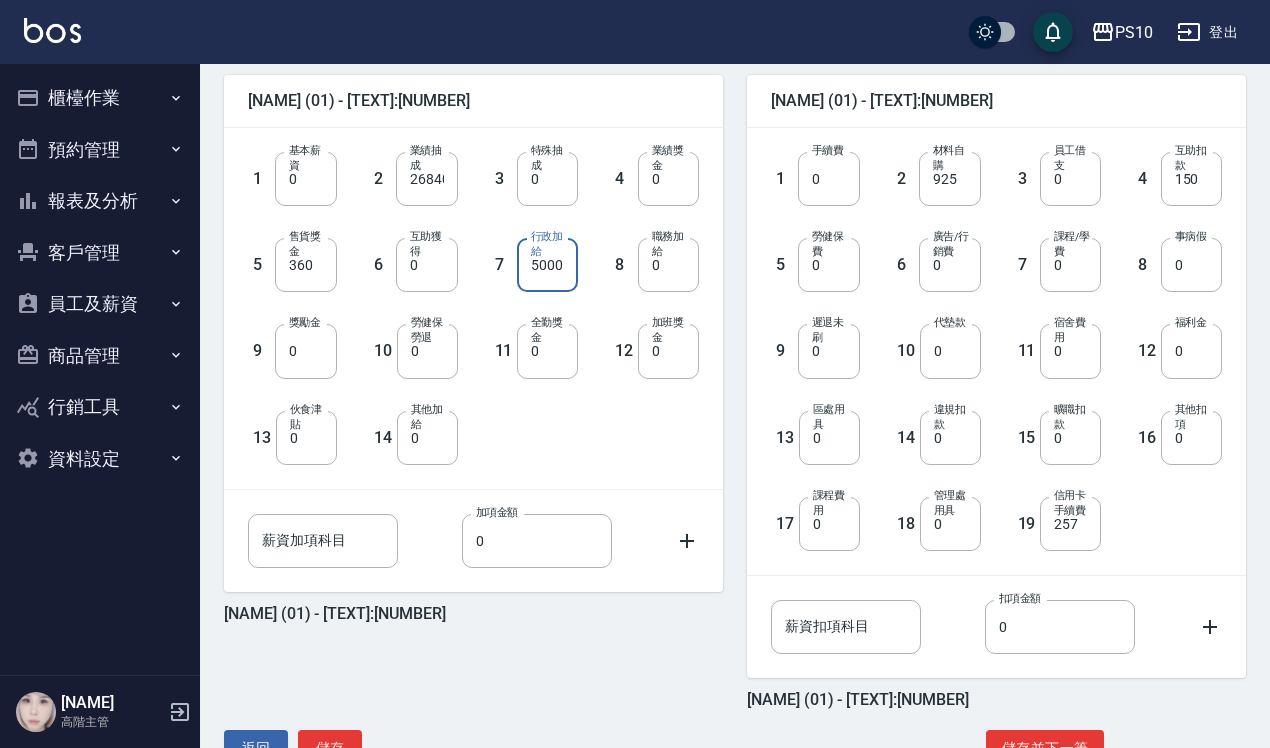 scroll, scrollTop: 551, scrollLeft: 0, axis: vertical 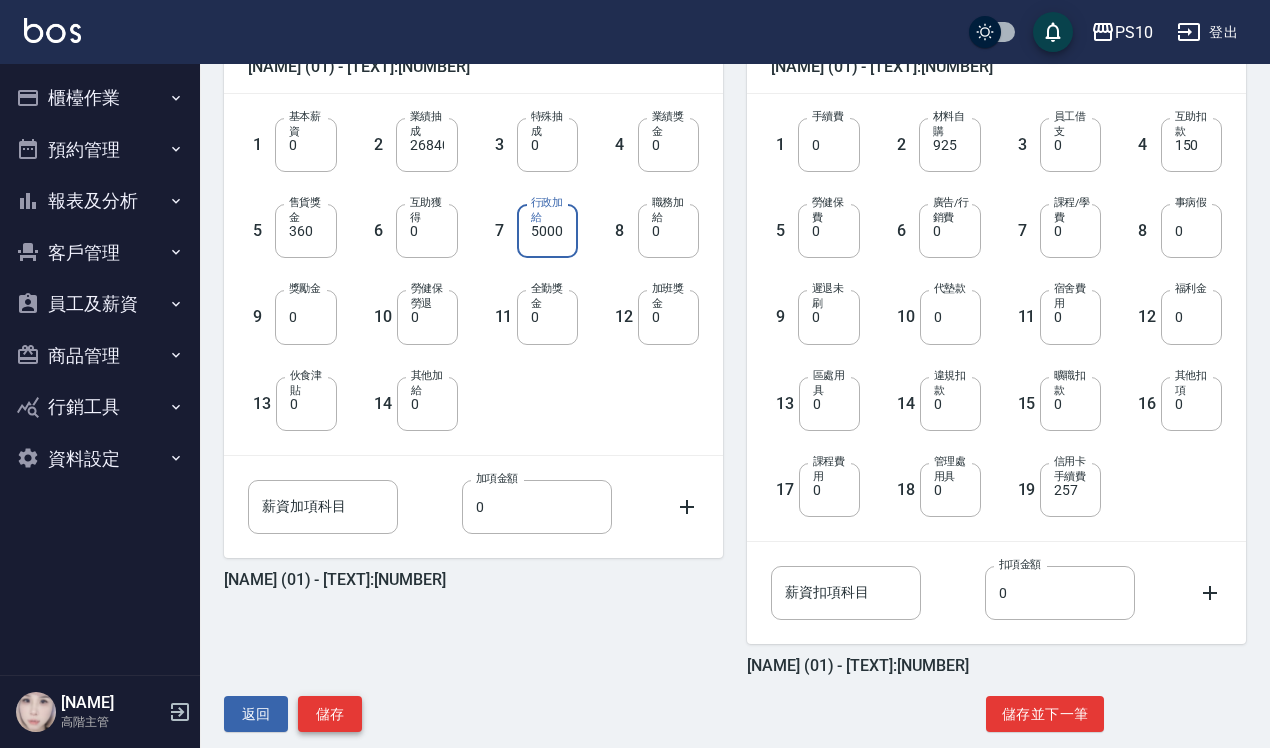 type on "5000" 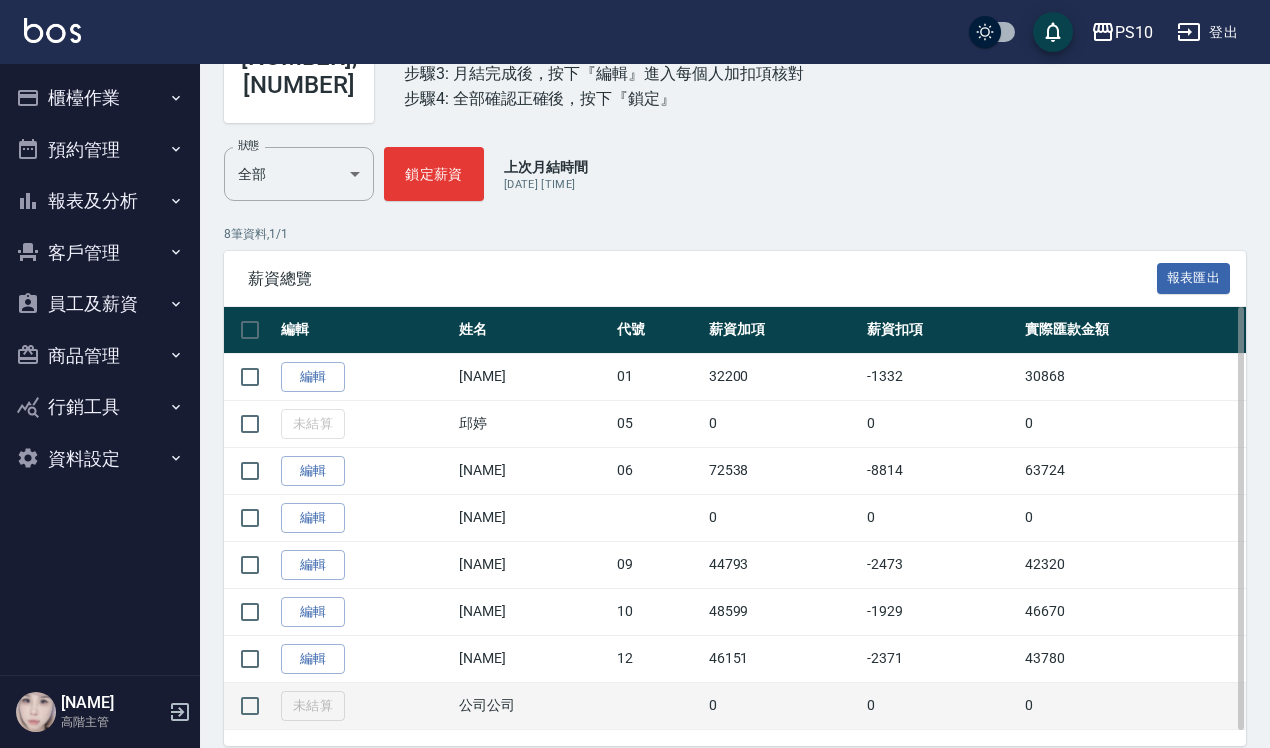 scroll, scrollTop: 223, scrollLeft: 0, axis: vertical 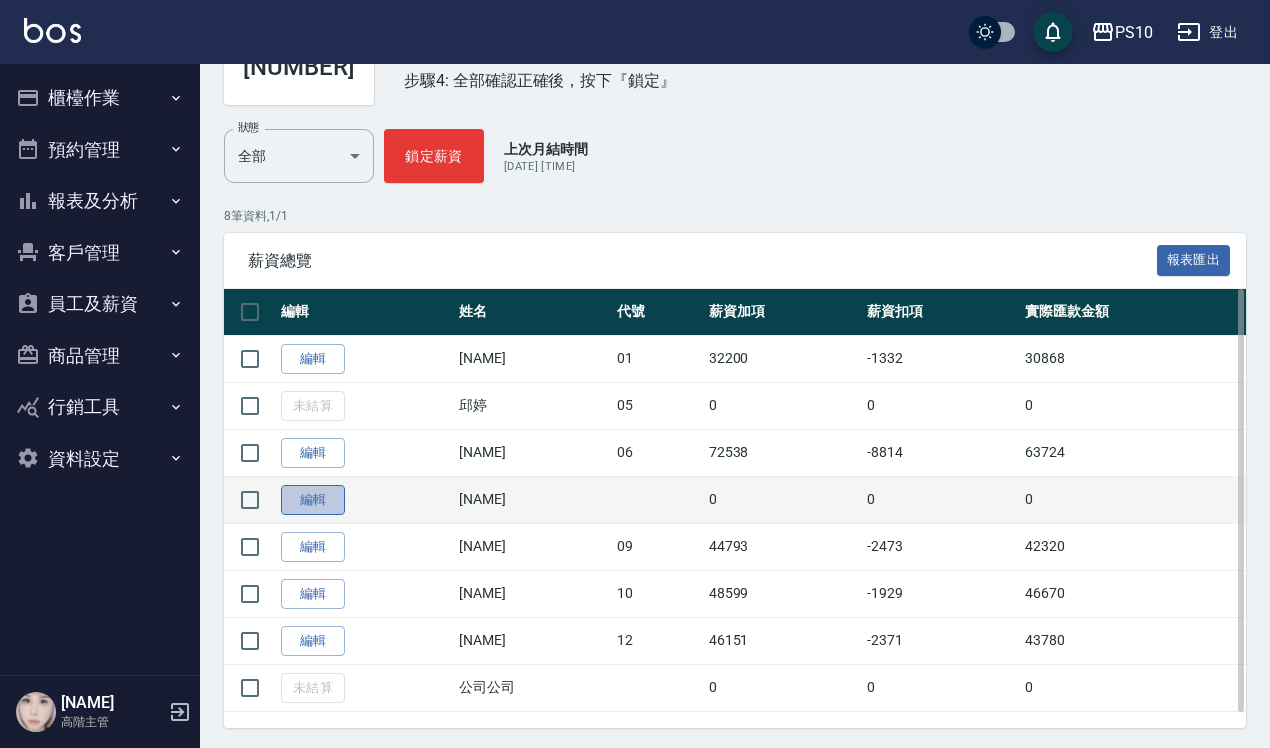 click on "編輯" at bounding box center (313, 500) 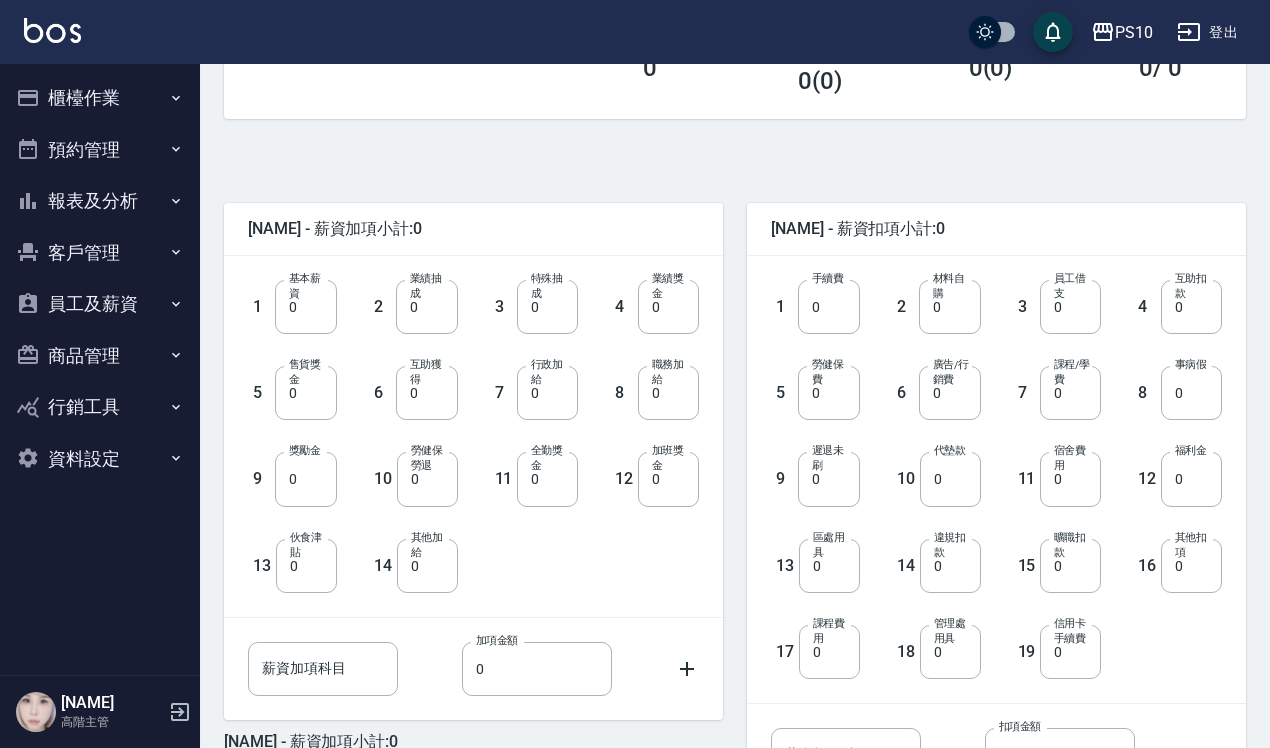 scroll, scrollTop: 375, scrollLeft: 0, axis: vertical 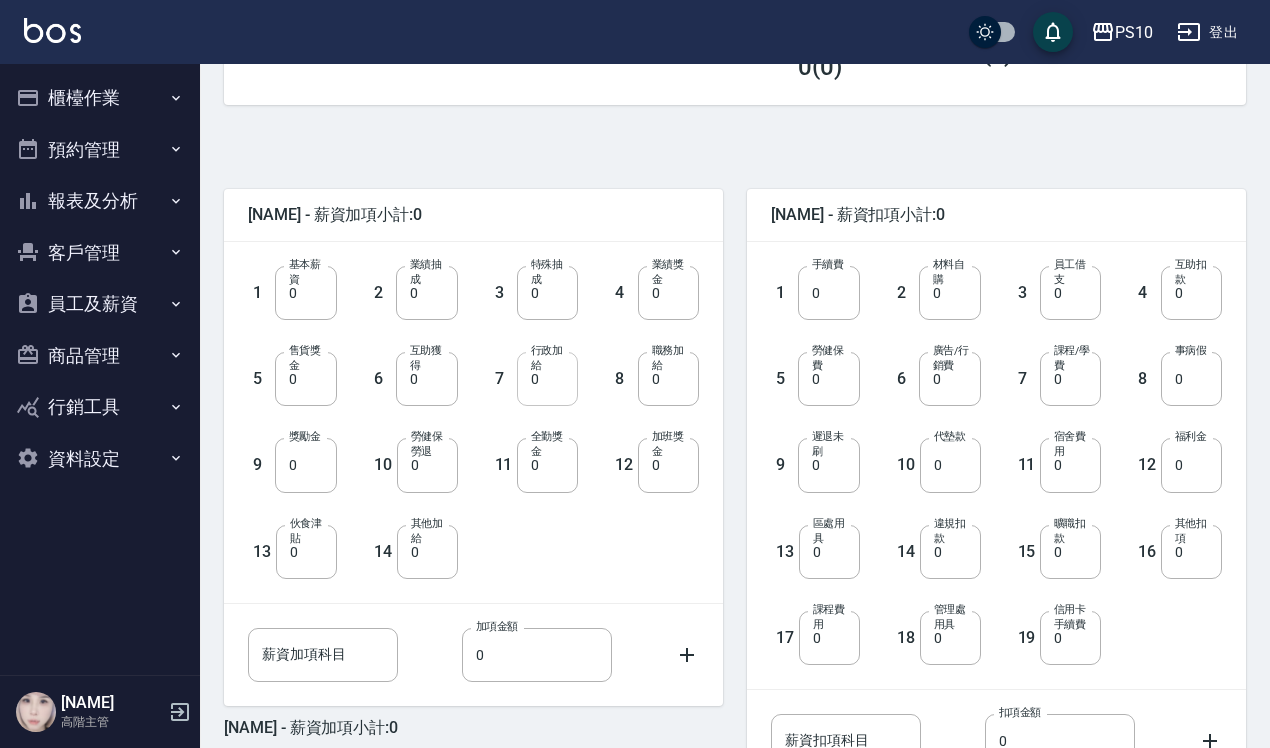 click on "0" at bounding box center (547, 379) 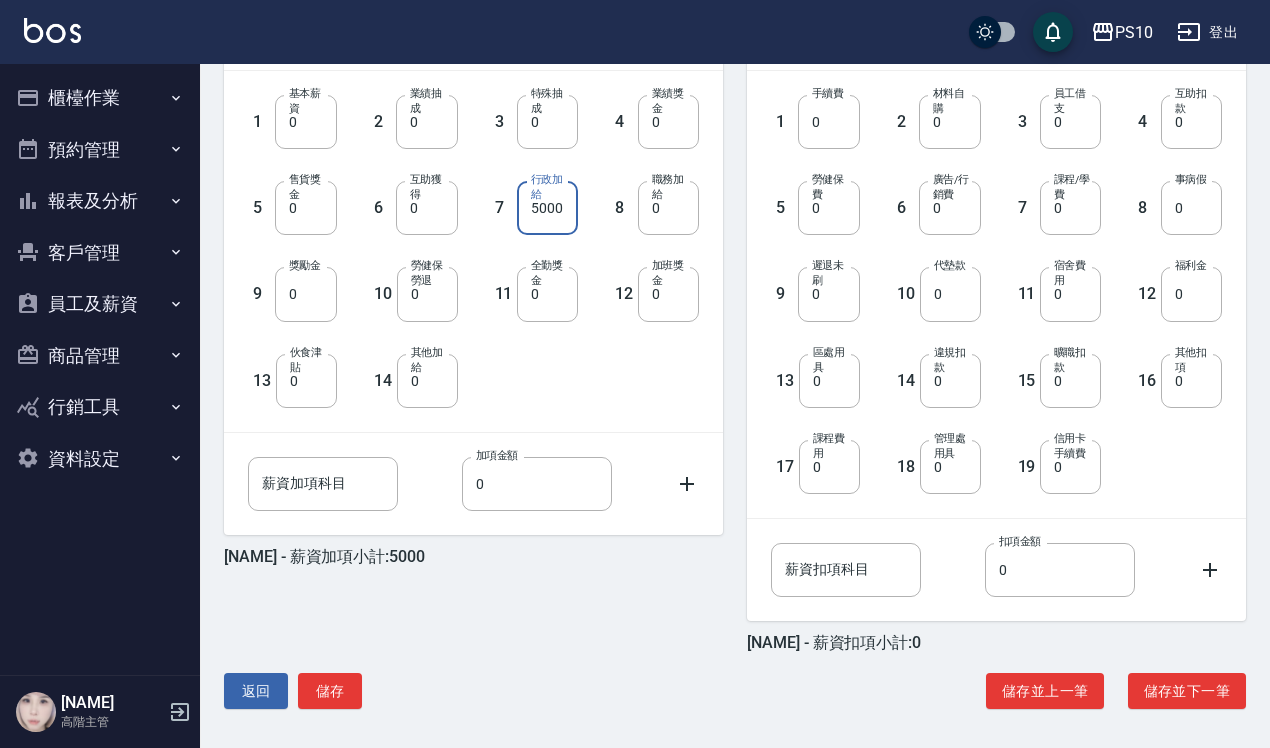 scroll, scrollTop: 551, scrollLeft: 0, axis: vertical 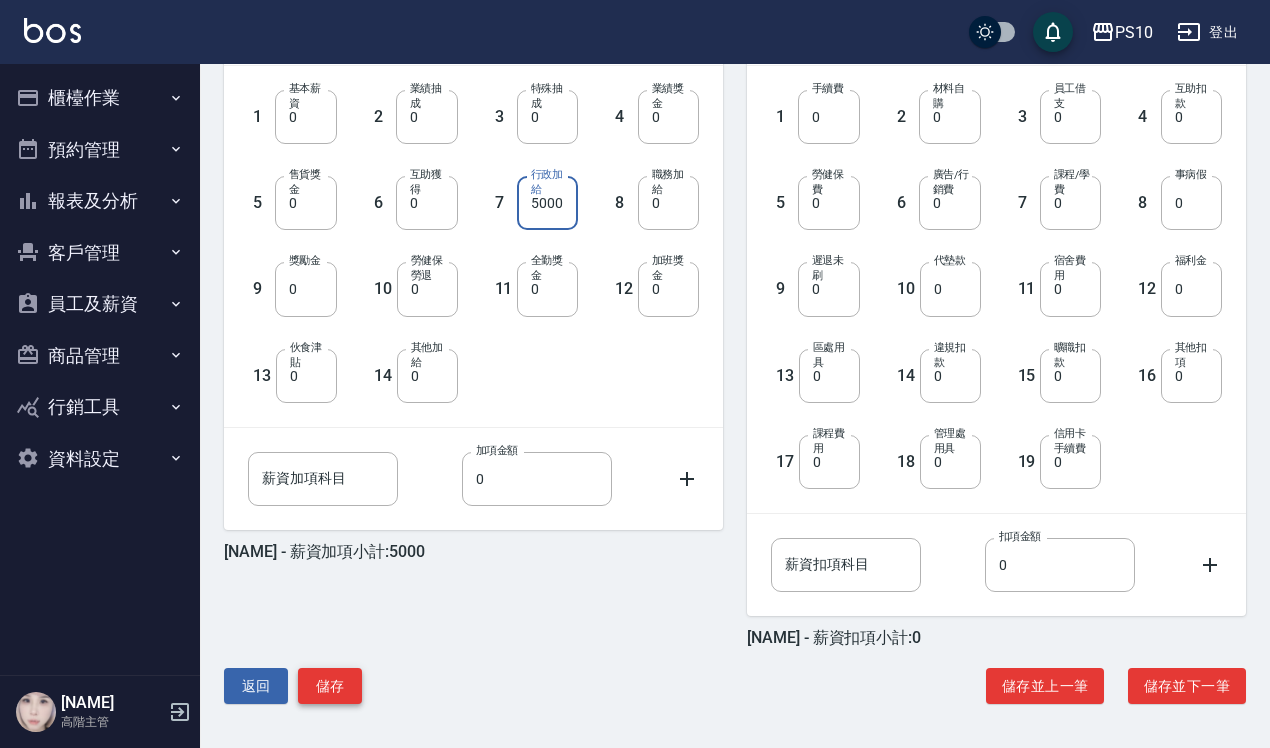 type on "5000" 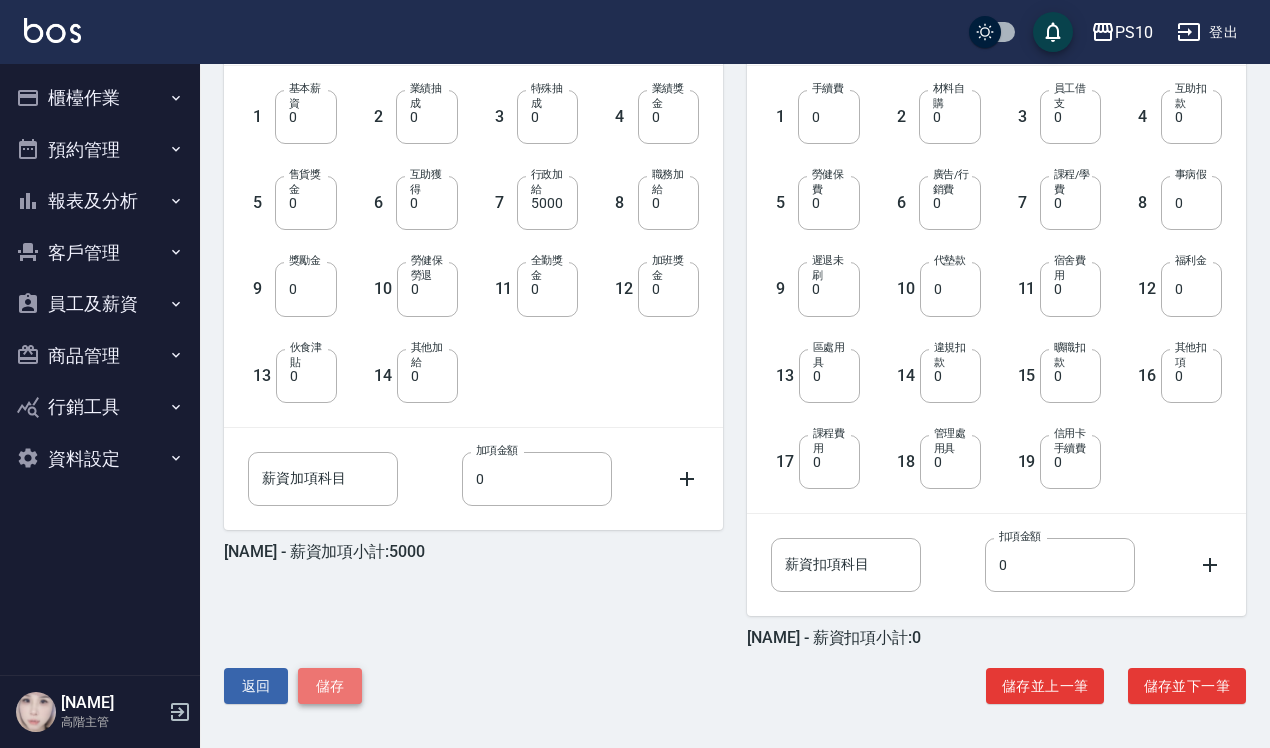 click on "儲存" at bounding box center [330, 686] 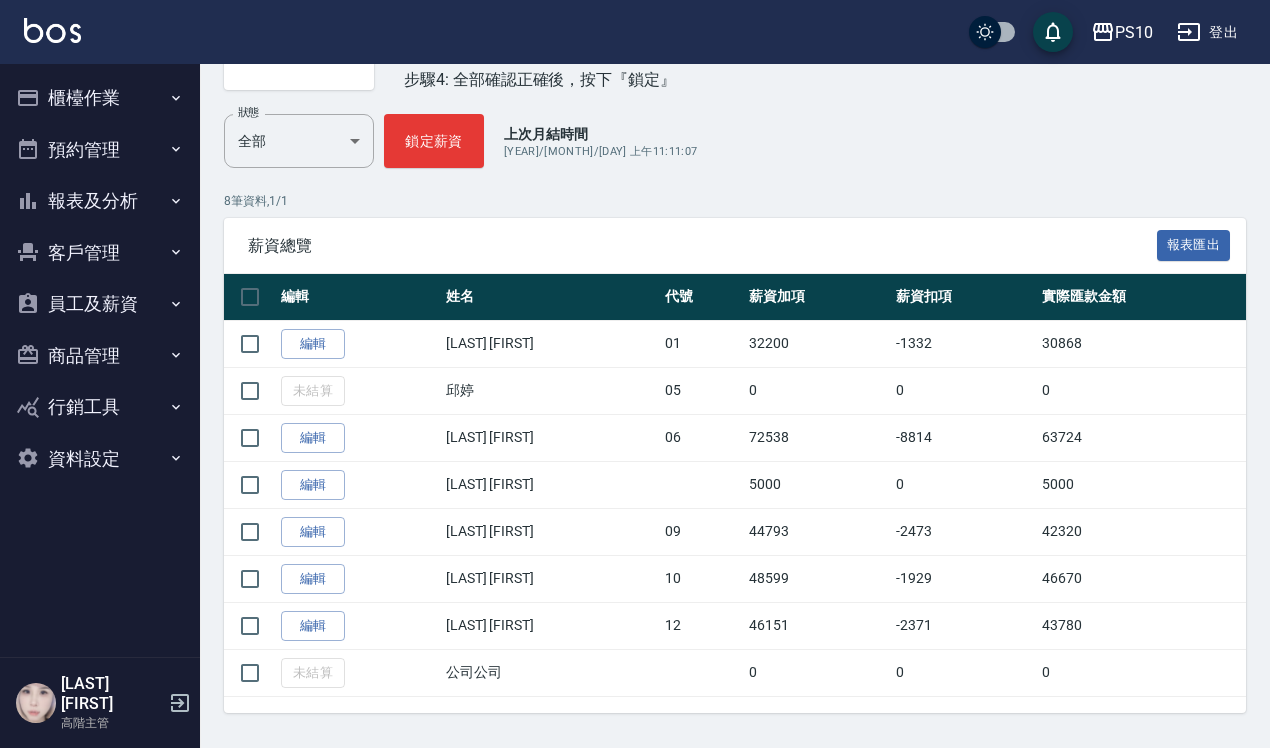 scroll, scrollTop: 223, scrollLeft: 0, axis: vertical 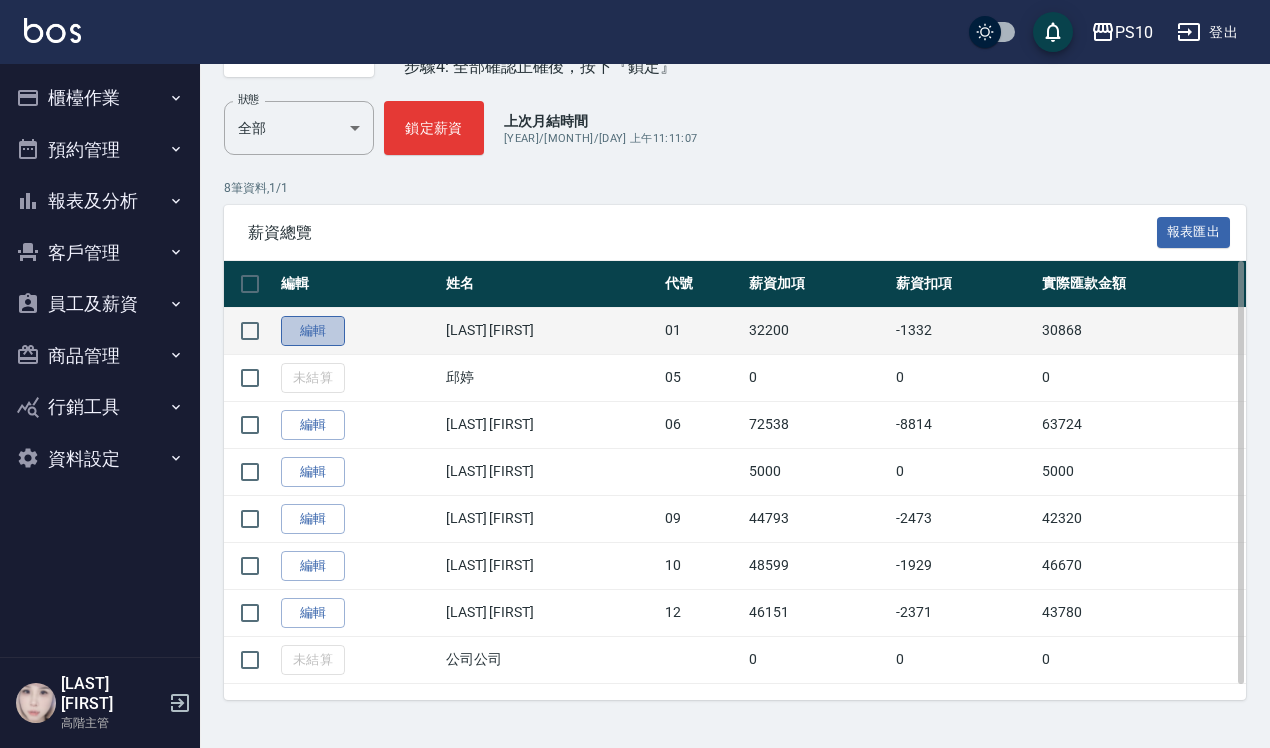 click on "編輯" at bounding box center (313, 331) 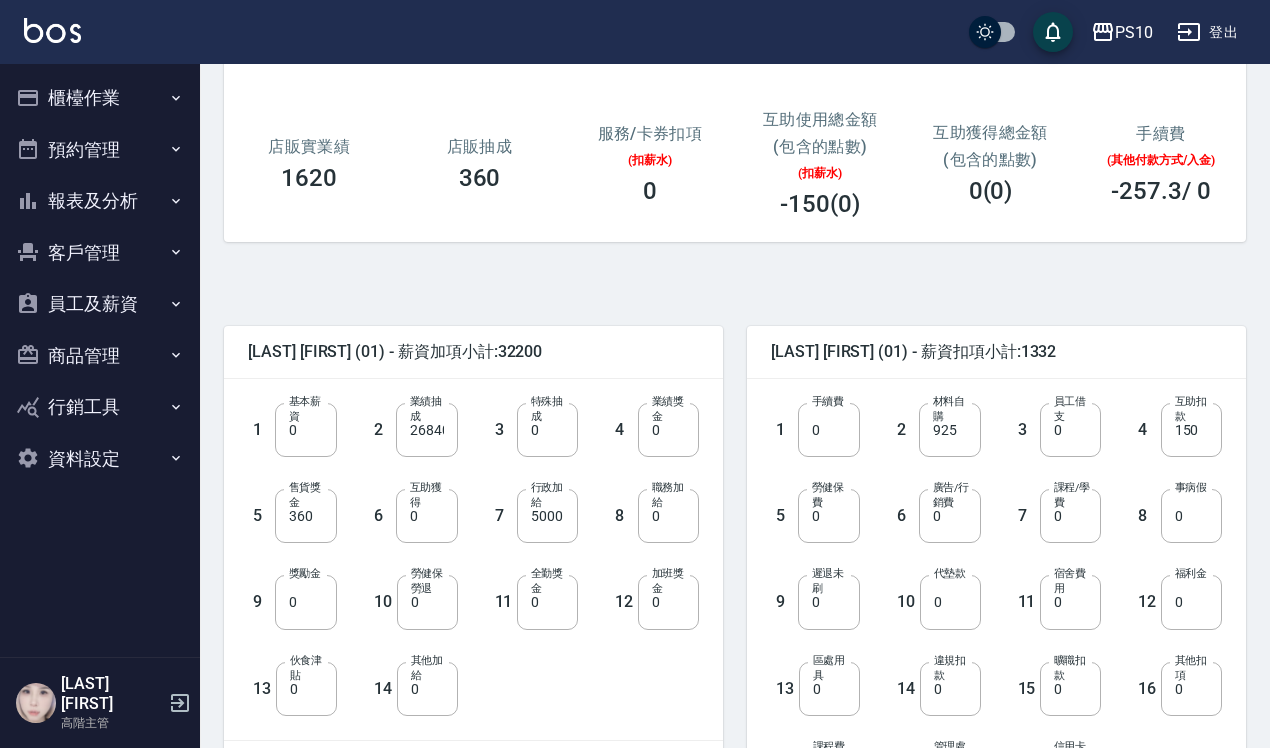 scroll, scrollTop: 551, scrollLeft: 0, axis: vertical 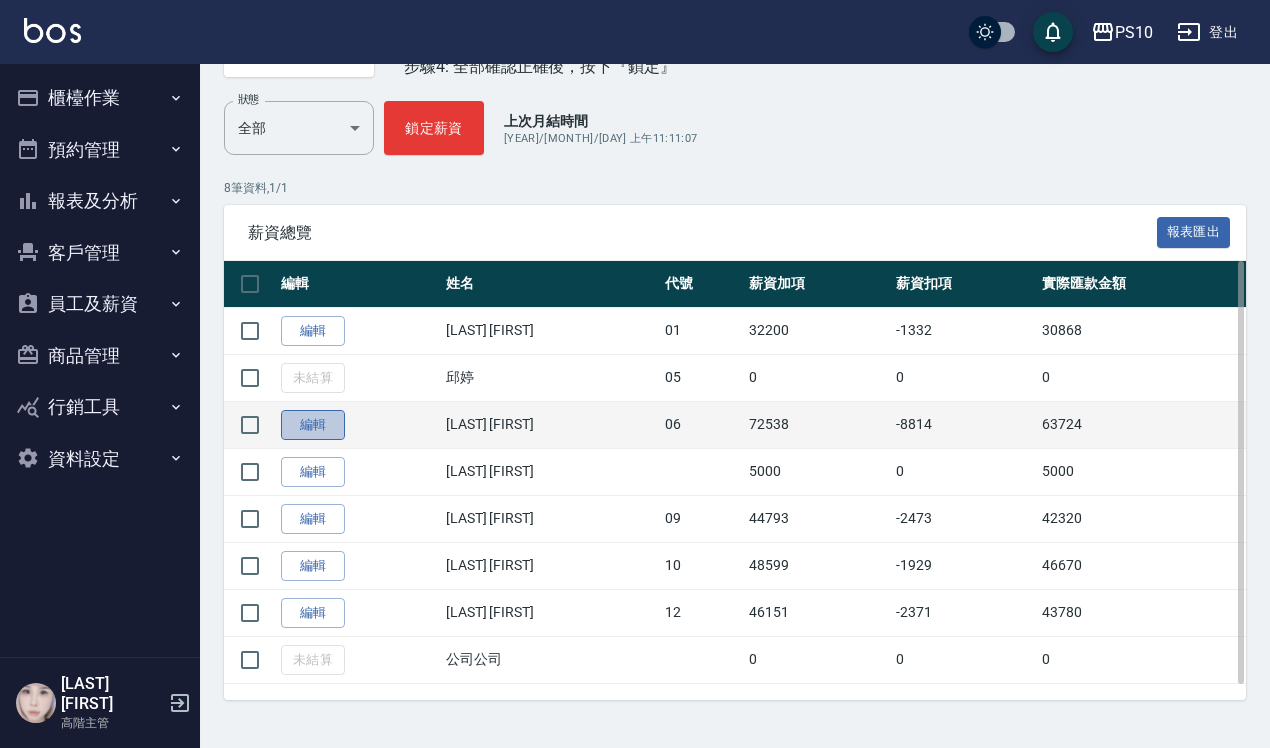 click on "編輯" at bounding box center [313, 425] 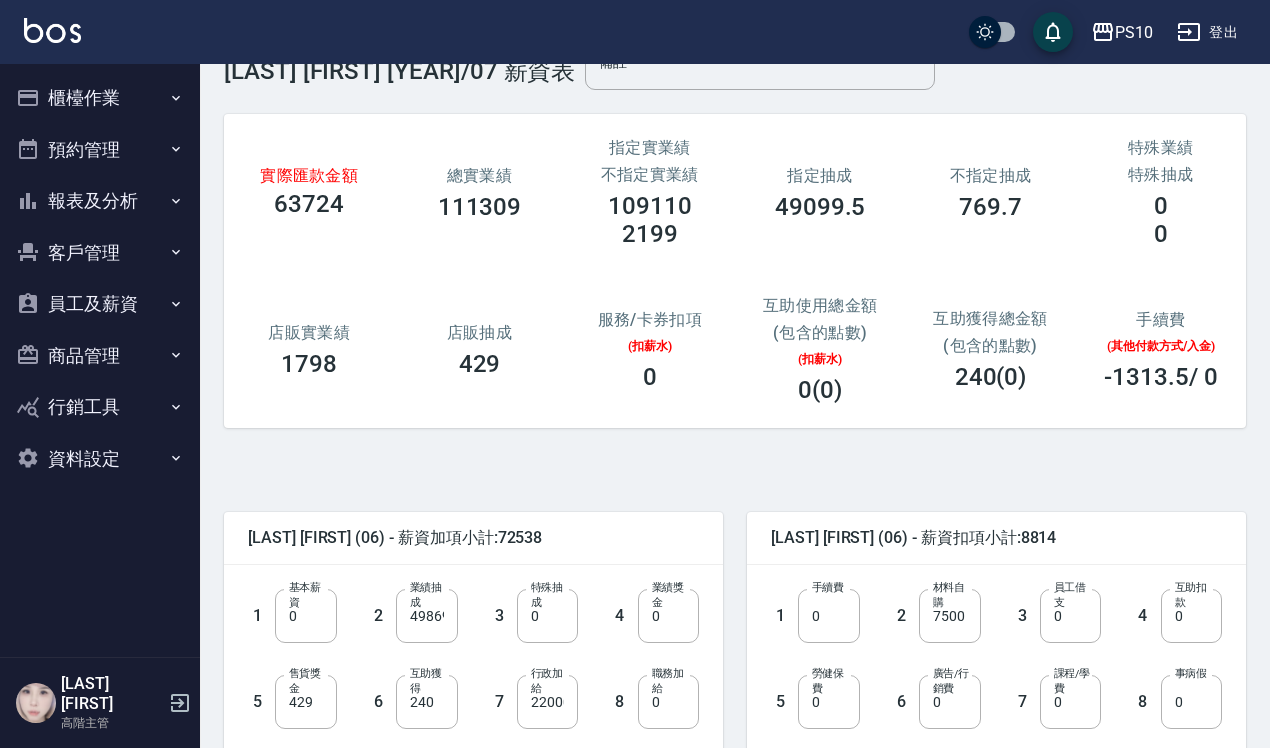 scroll, scrollTop: 51, scrollLeft: 0, axis: vertical 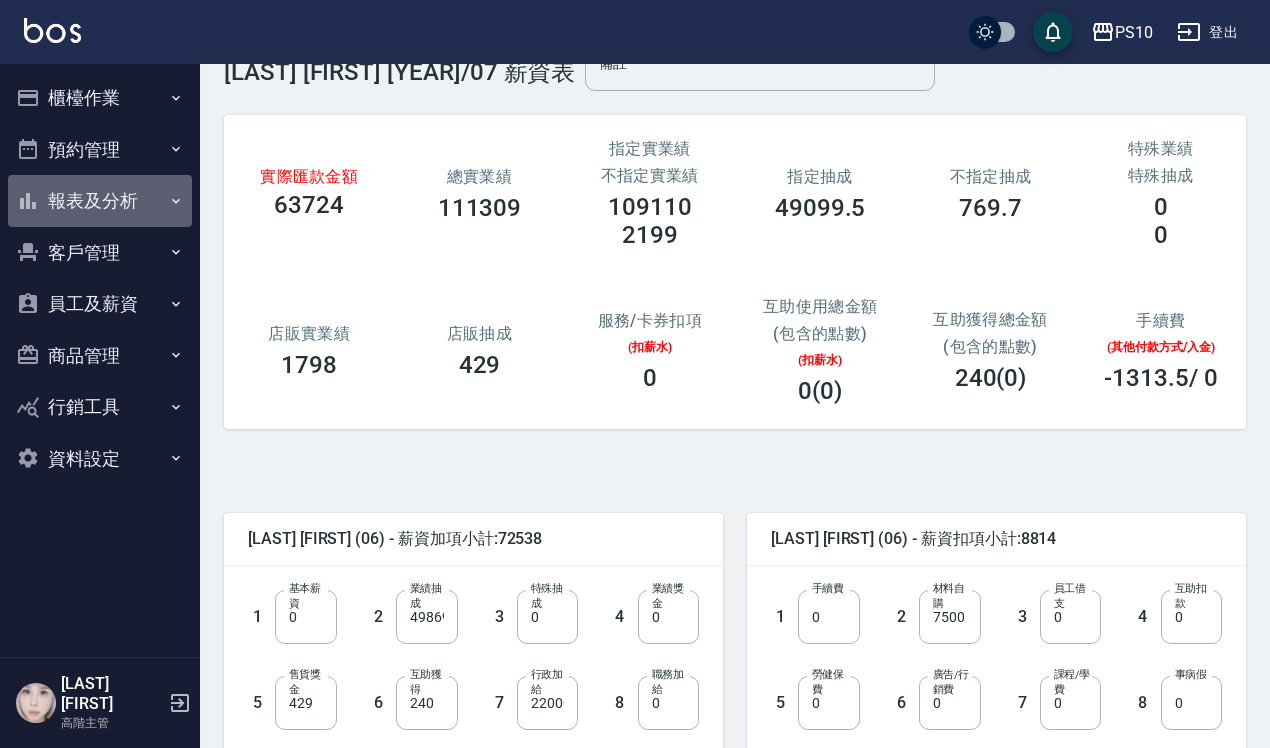 click on "報表及分析" at bounding box center (100, 201) 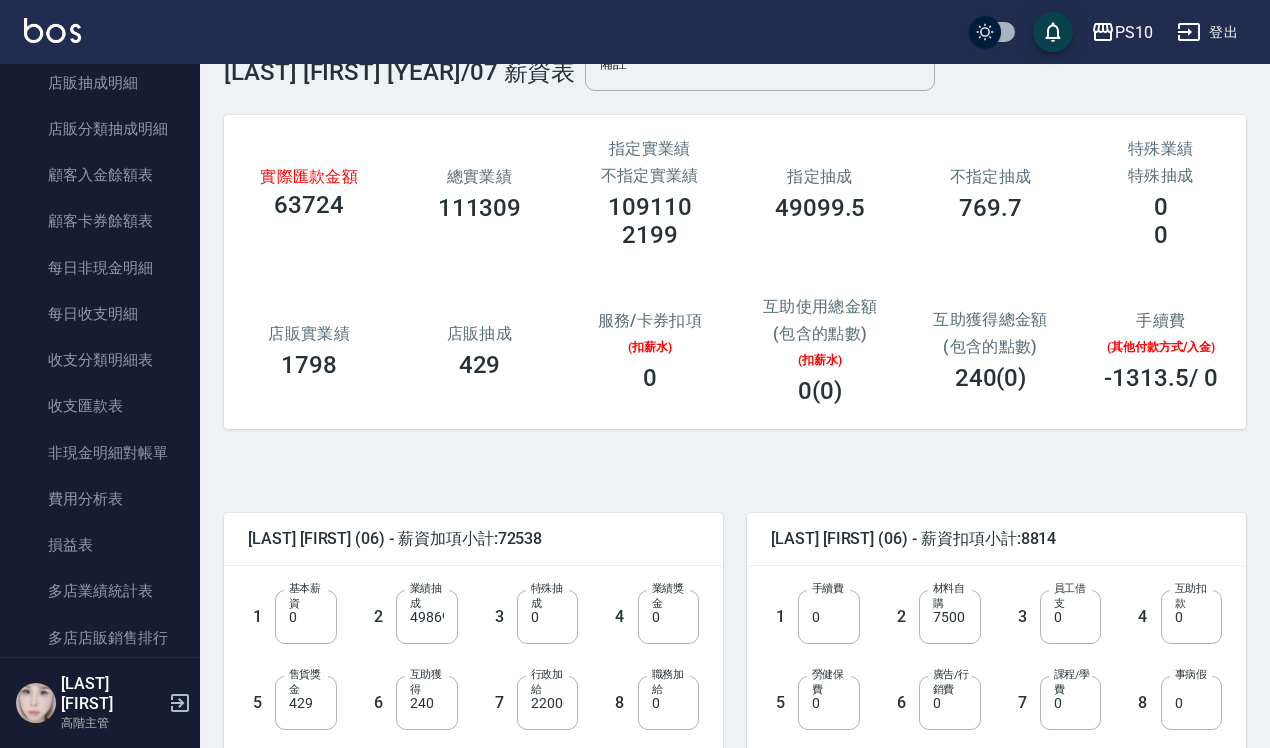 scroll, scrollTop: 1462, scrollLeft: 0, axis: vertical 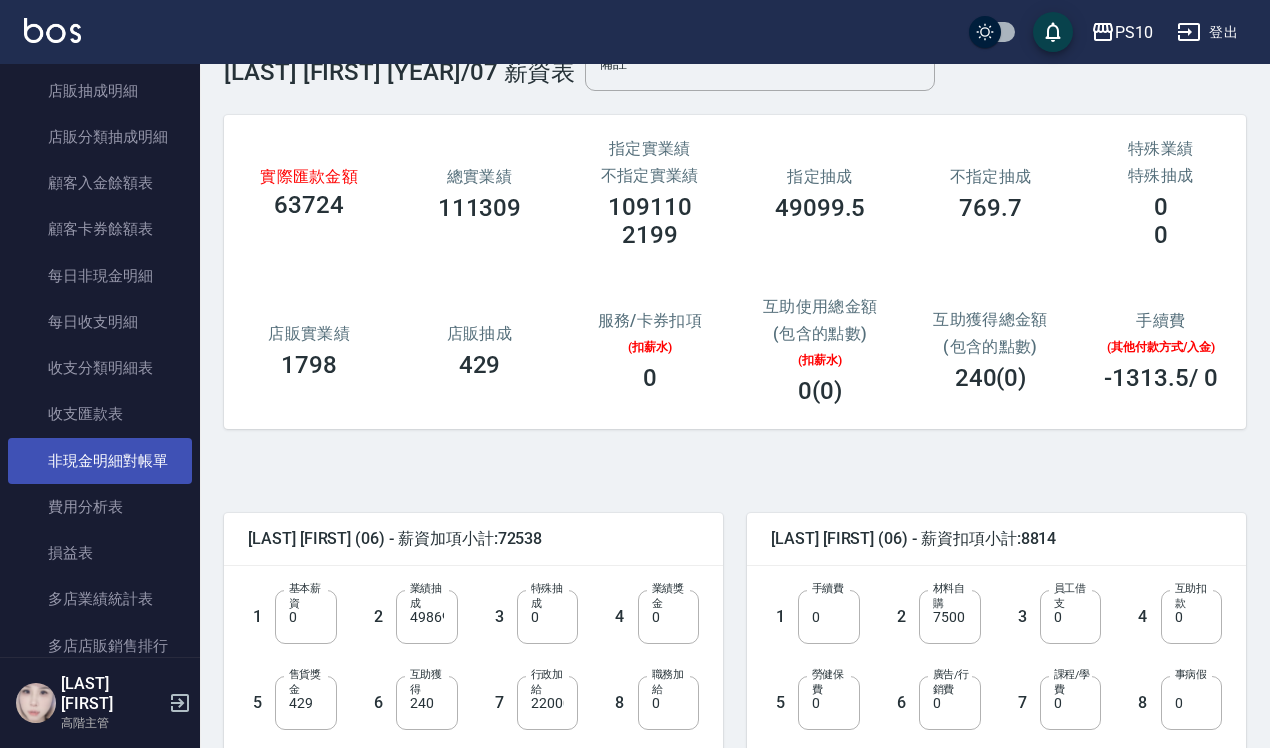 click on "非現金明細對帳單" at bounding box center [100, 461] 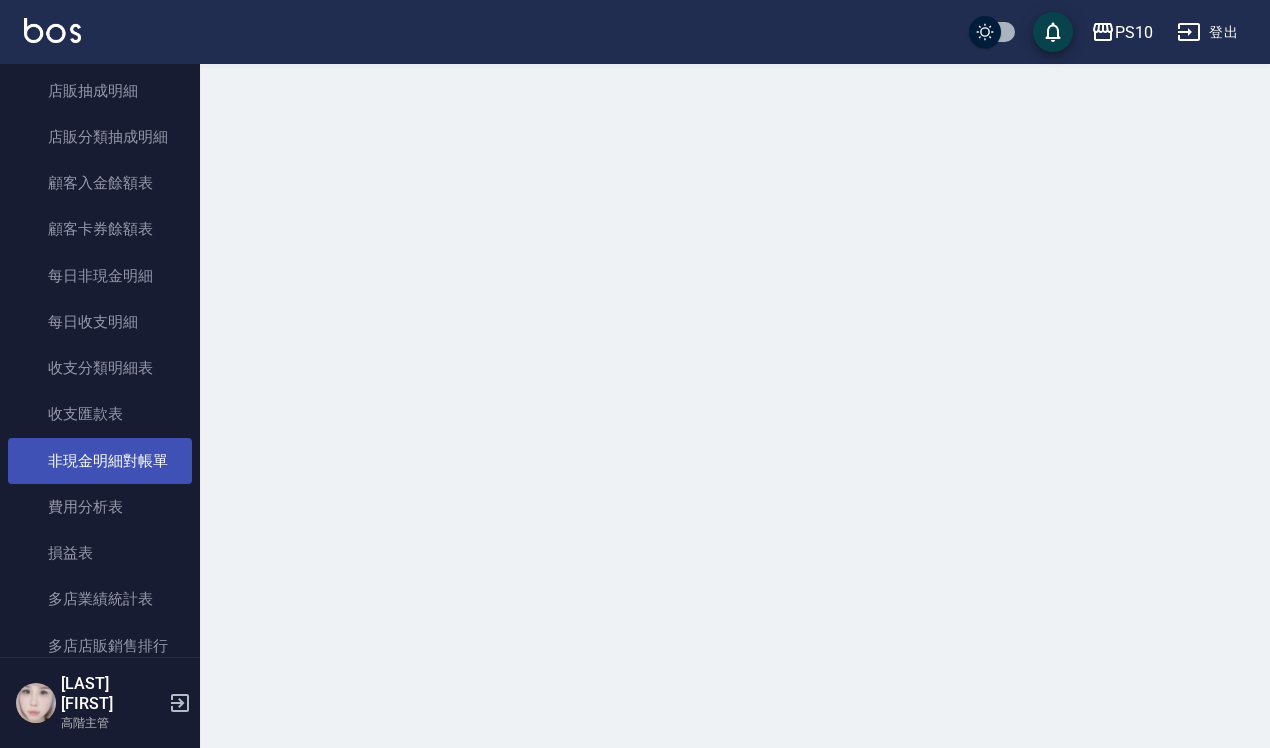 scroll, scrollTop: 0, scrollLeft: 0, axis: both 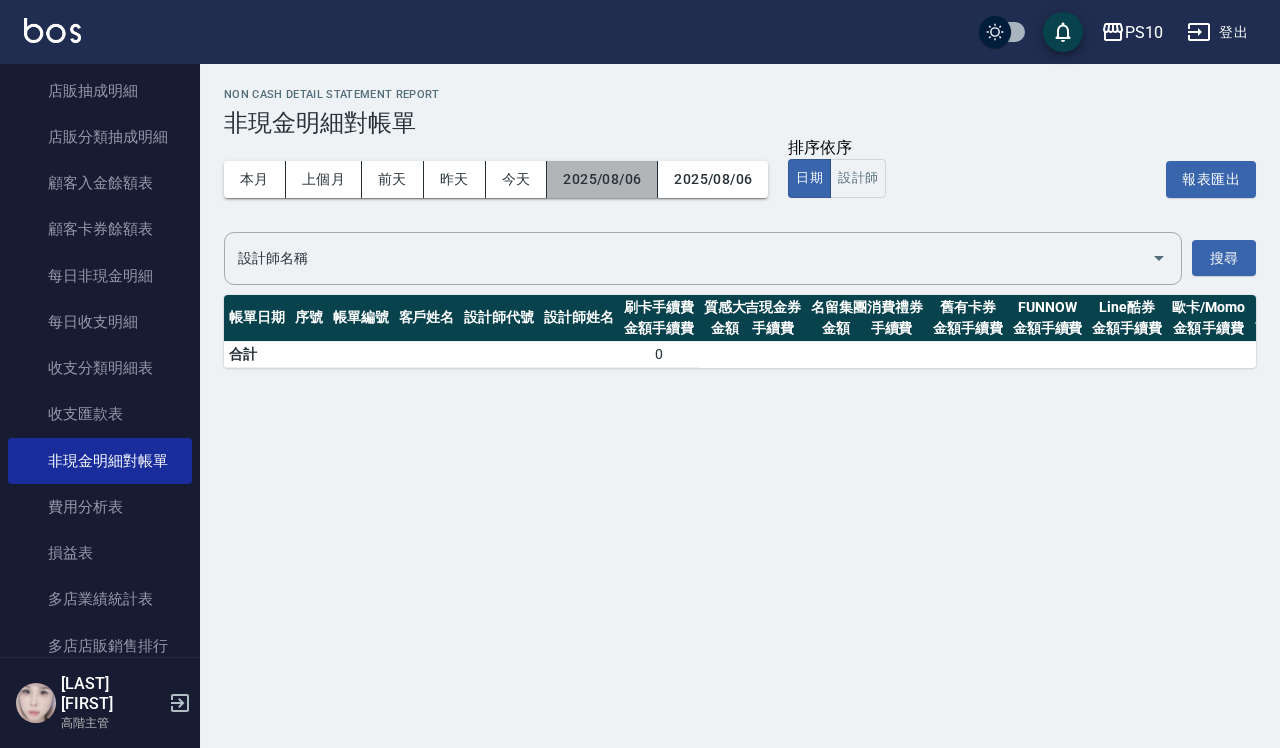 click on "2025/08/06" at bounding box center [602, 179] 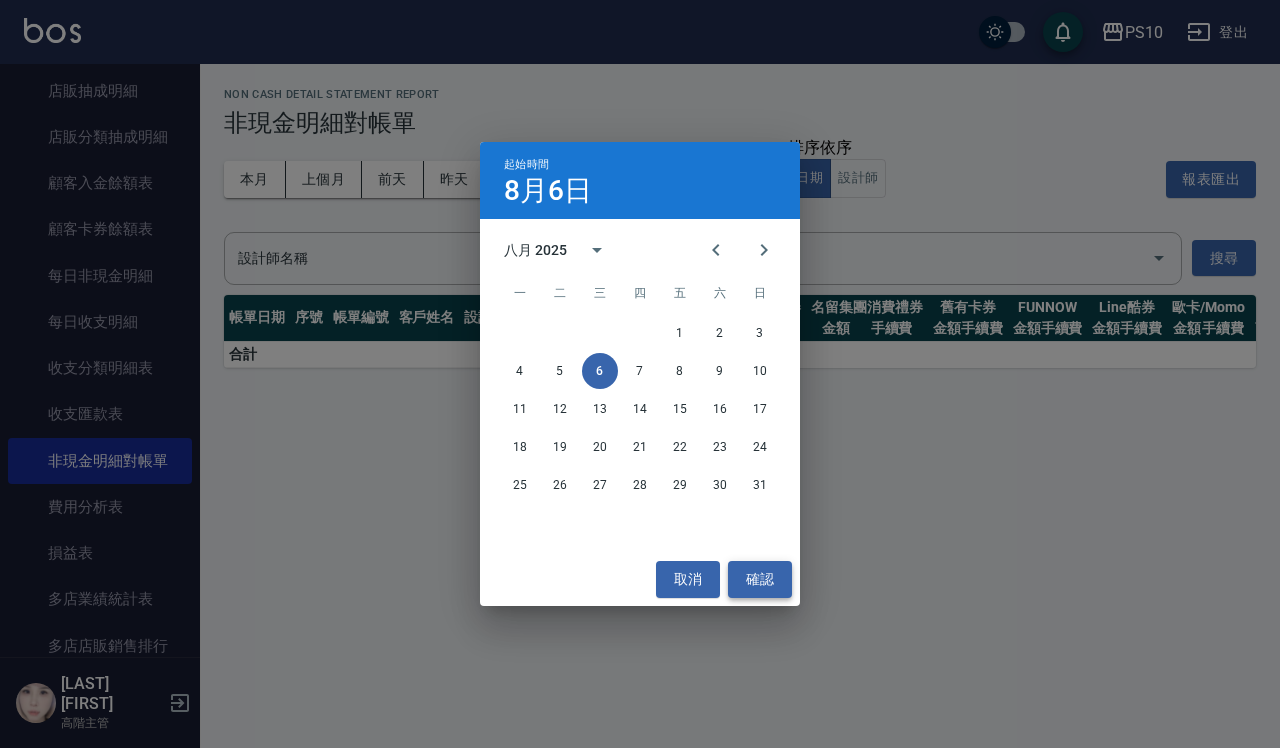 click on "確認" at bounding box center (760, 579) 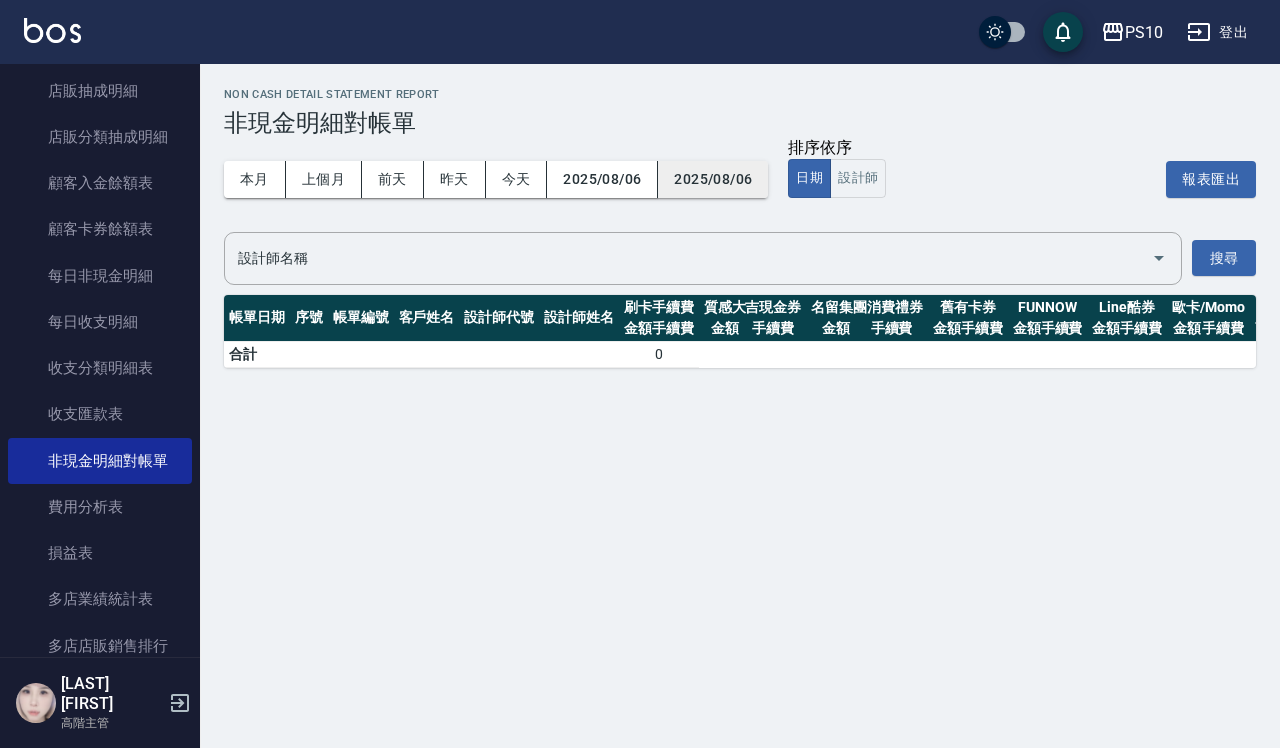 click on "2025/08/06" at bounding box center [713, 179] 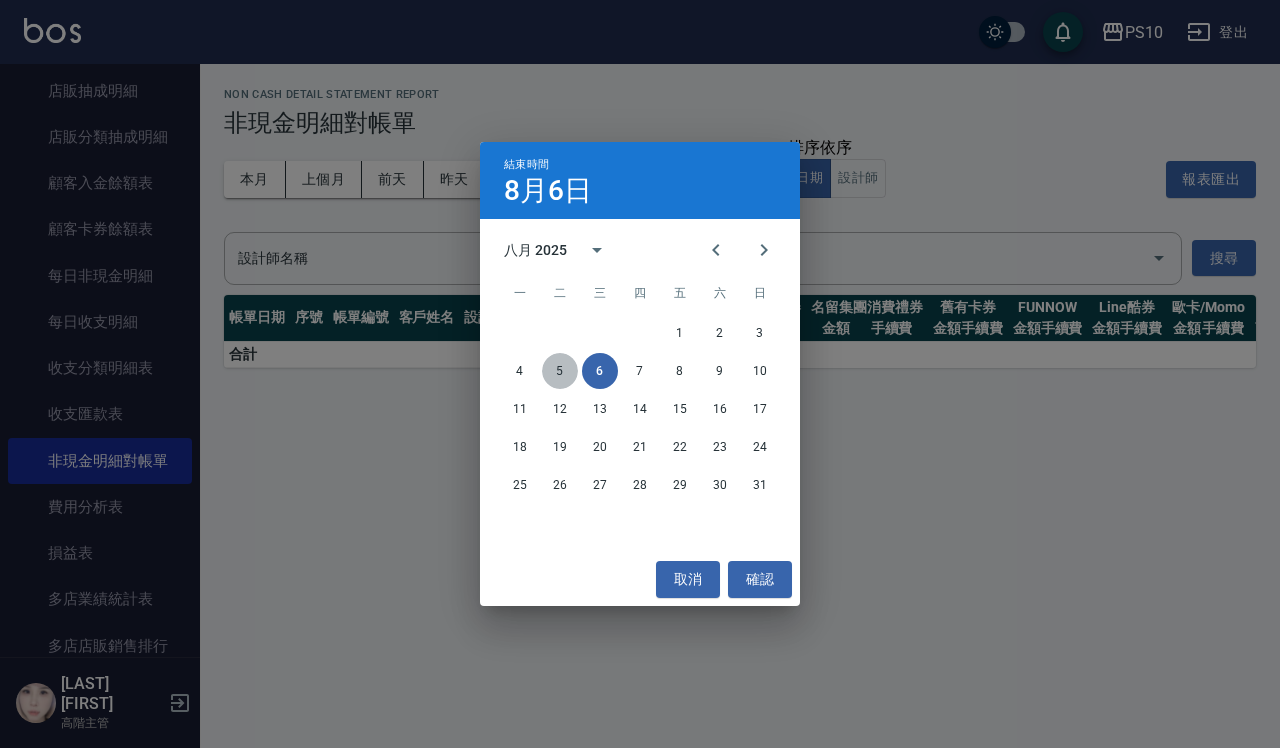 click on "5" at bounding box center [560, 371] 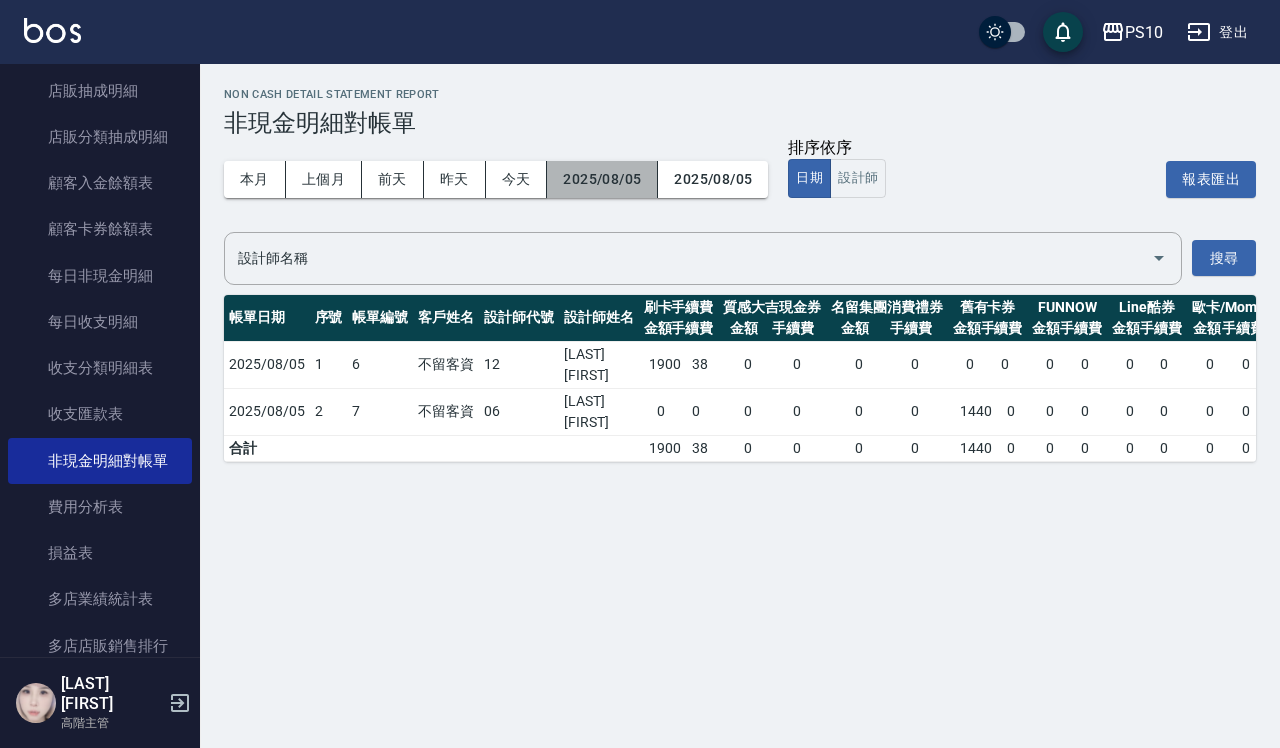 click on "2025/08/05" at bounding box center (602, 179) 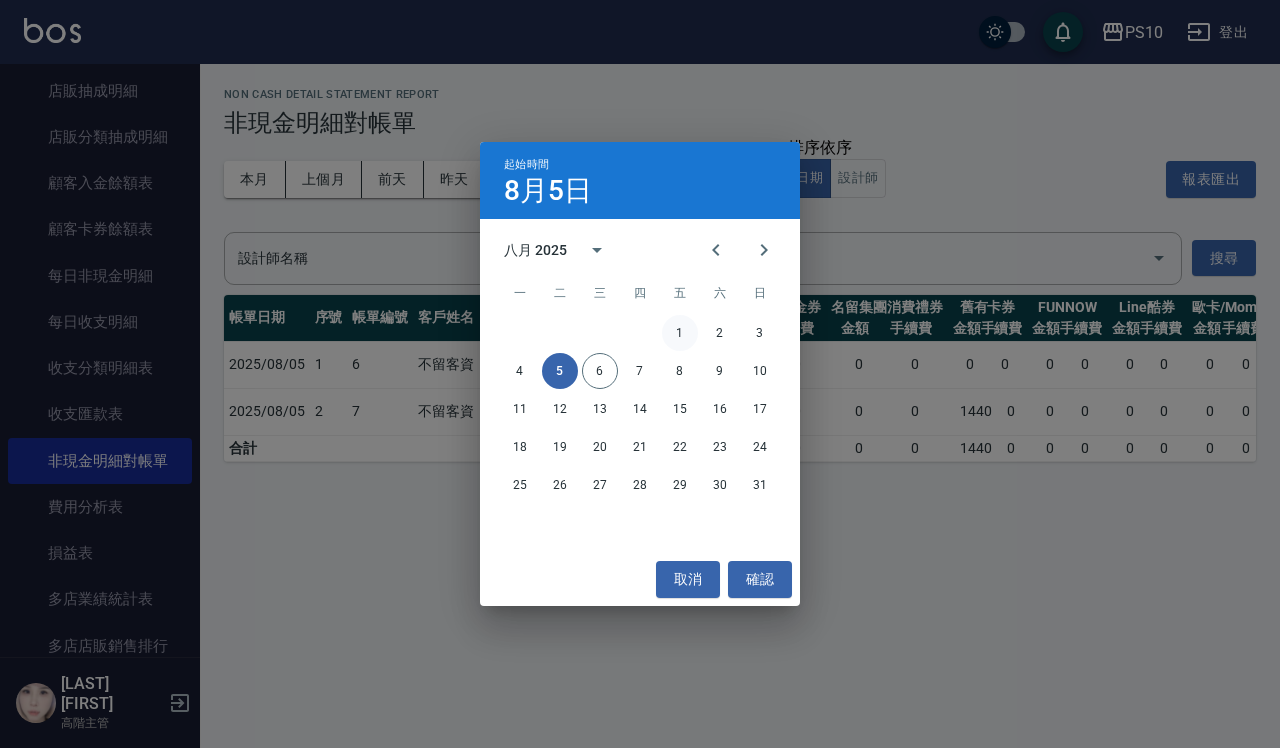 click on "1" at bounding box center (680, 333) 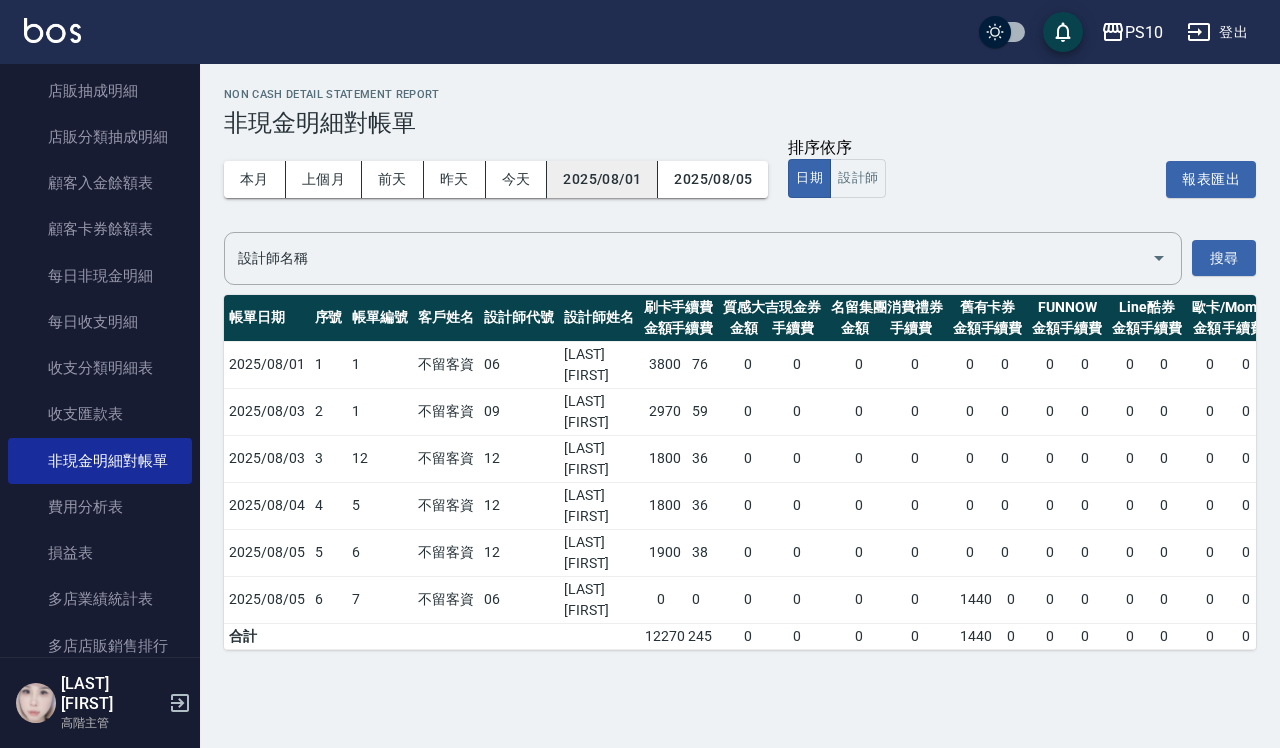 click on "2025/08/01" at bounding box center [602, 179] 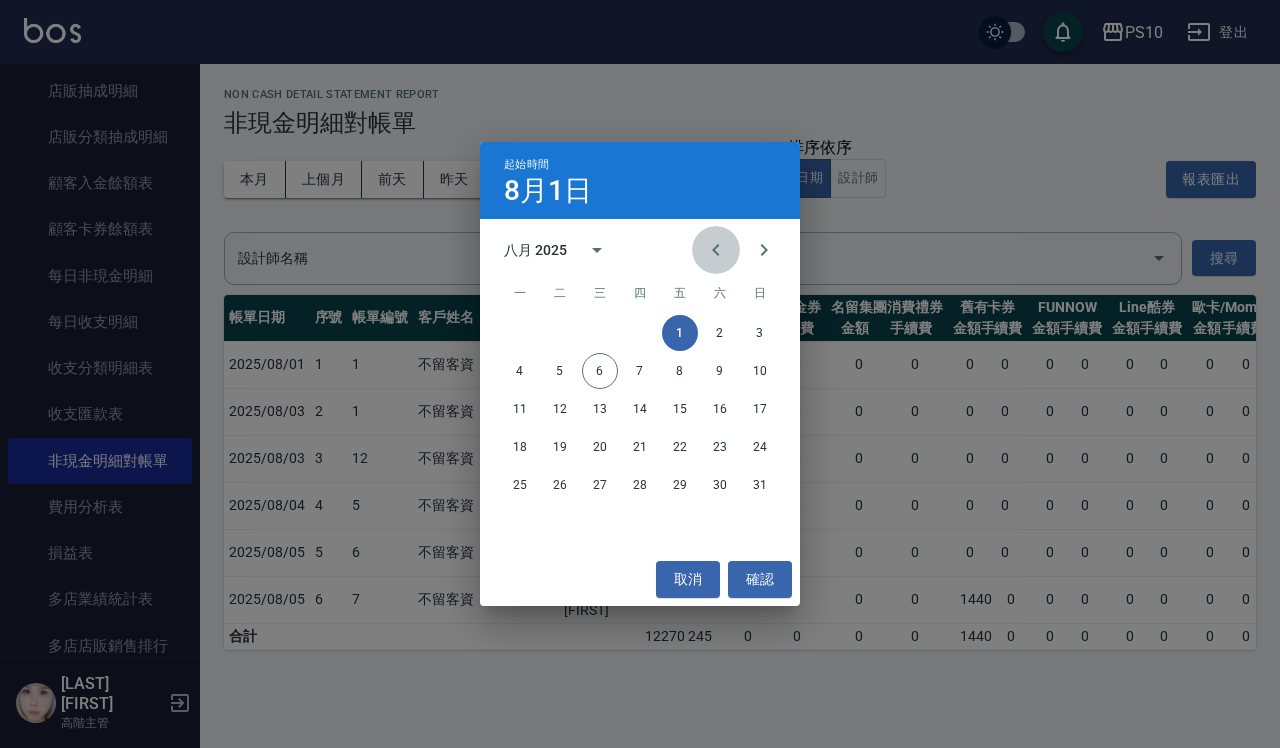 click 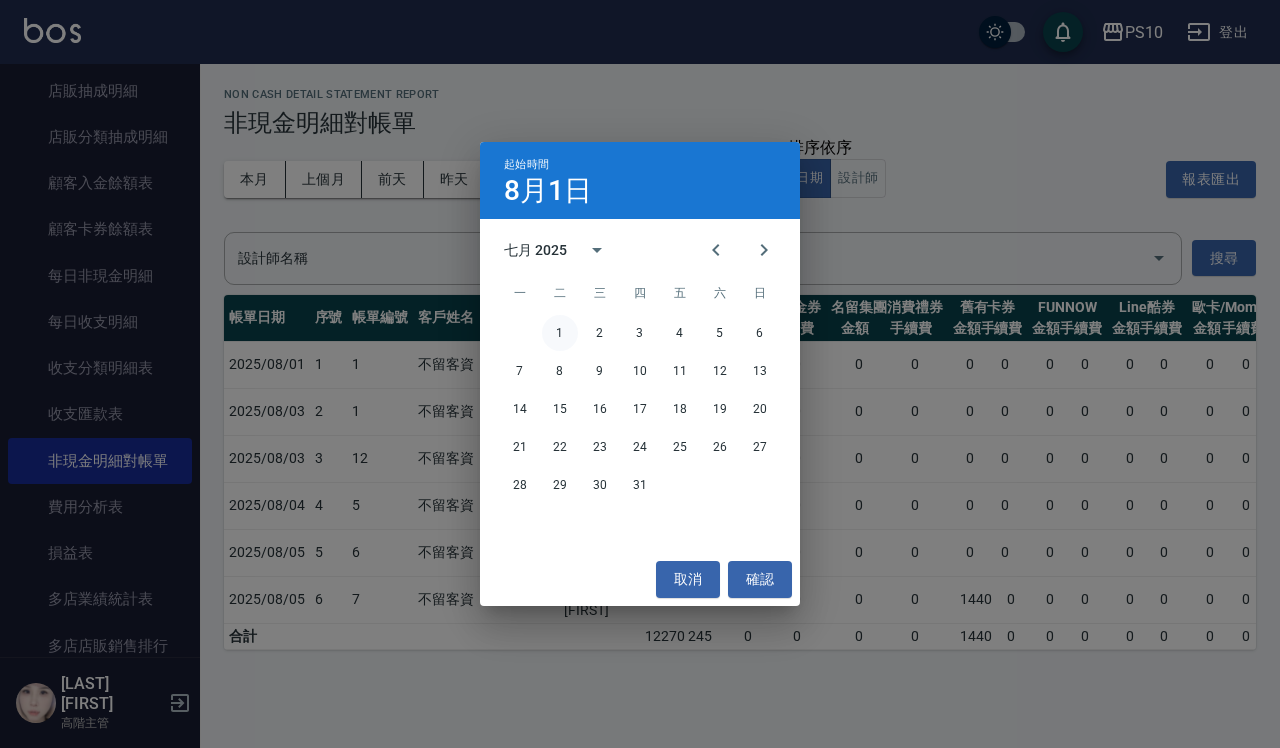 click on "1" at bounding box center (560, 333) 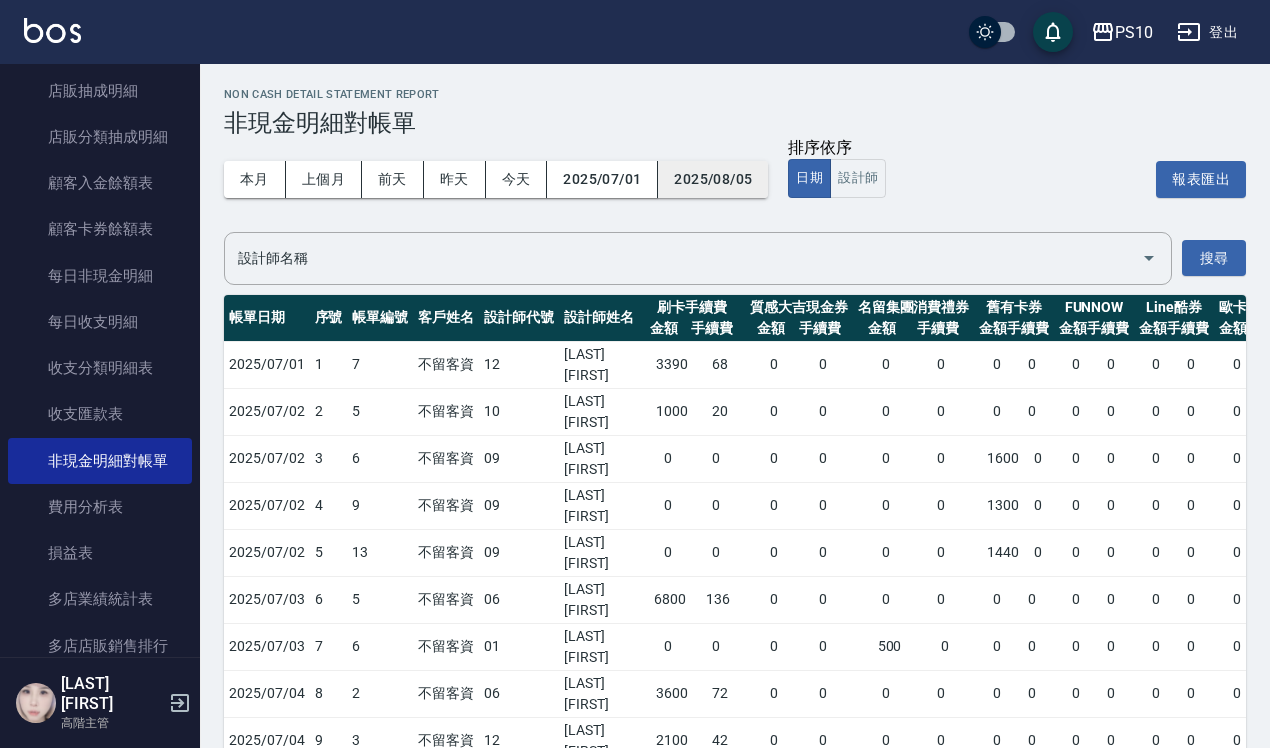 click on "2025/08/05" at bounding box center (713, 179) 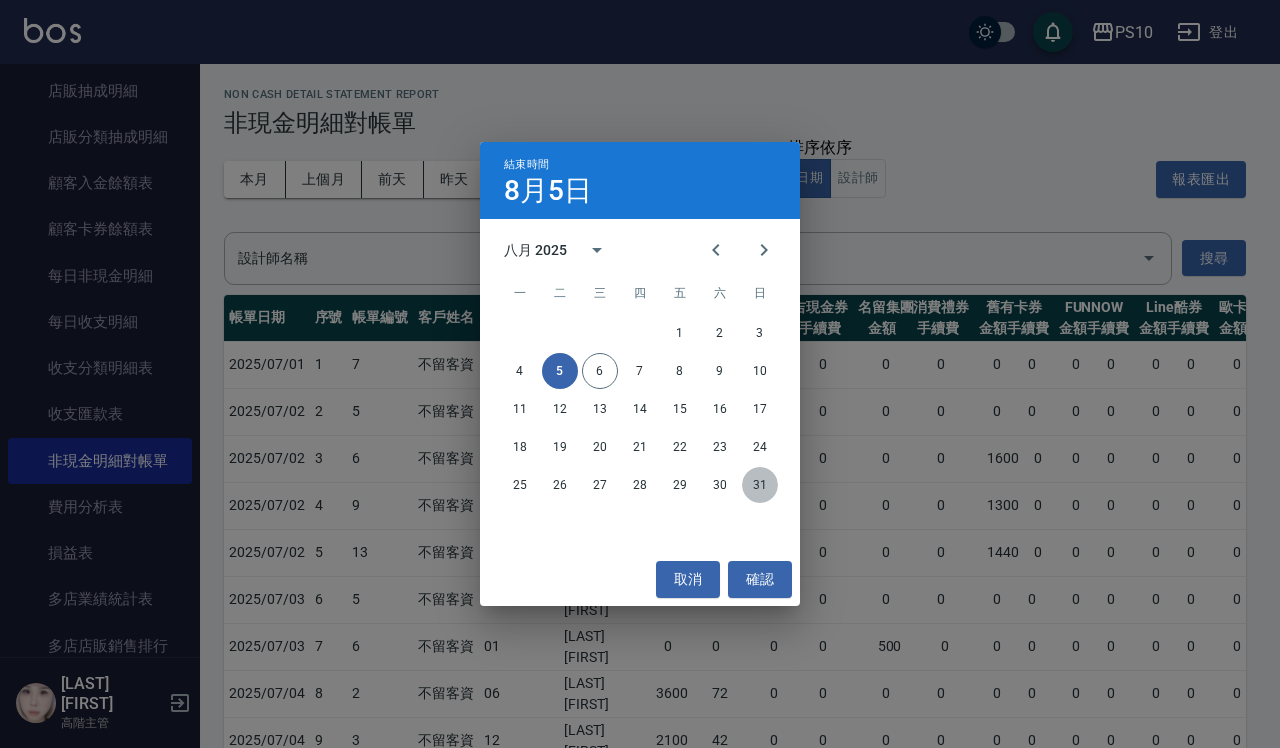 click on "31" at bounding box center (760, 485) 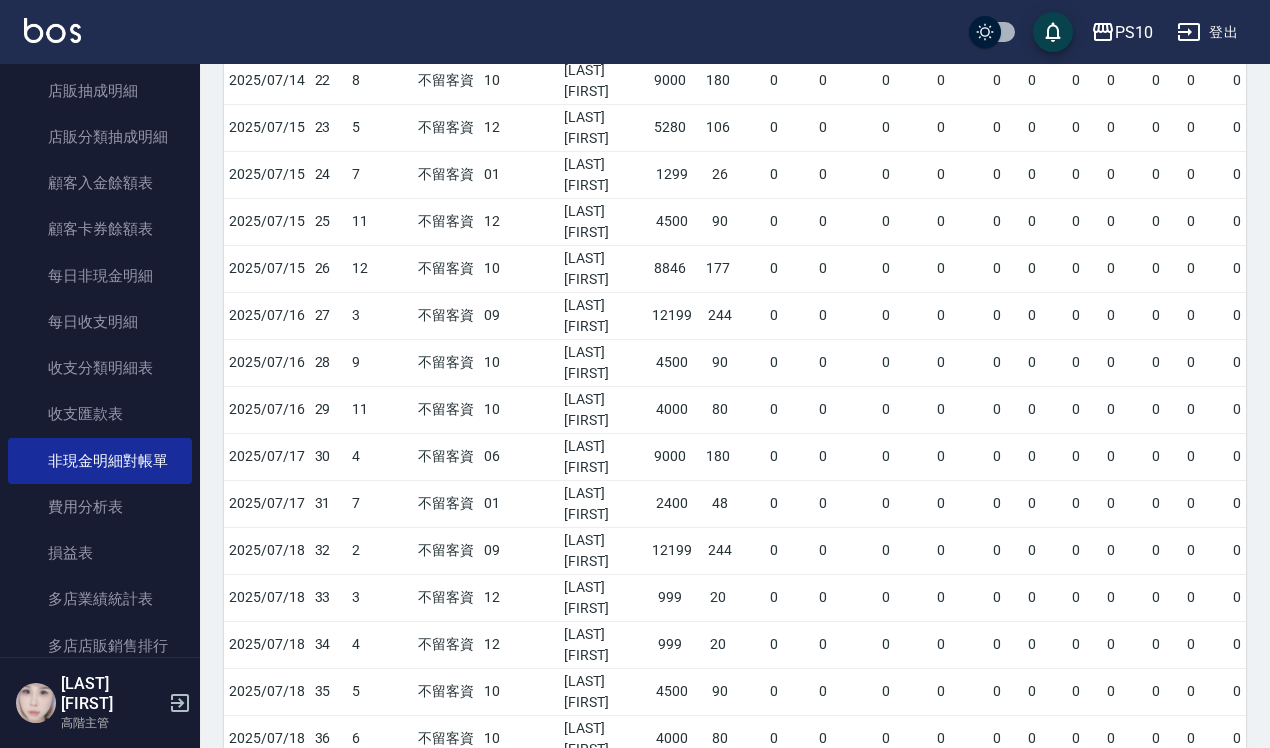 scroll, scrollTop: 1446, scrollLeft: 0, axis: vertical 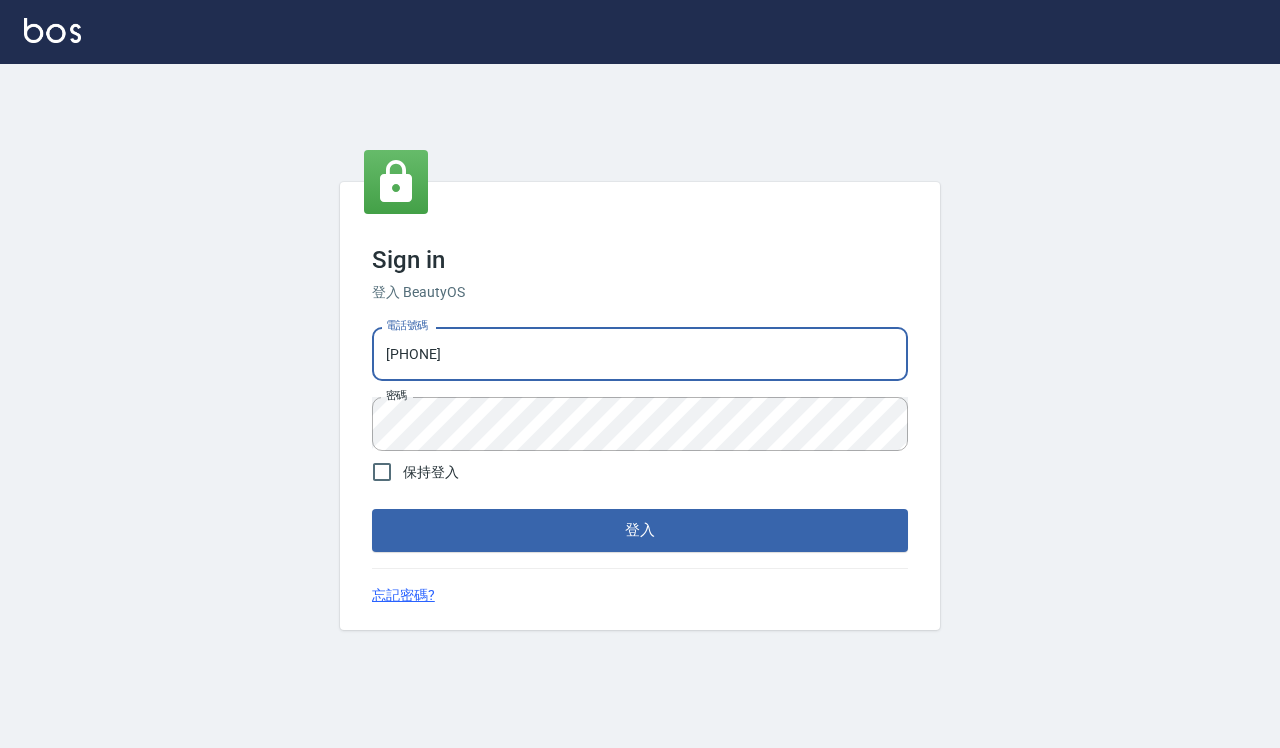 click on "[PHONE]" at bounding box center (640, 354) 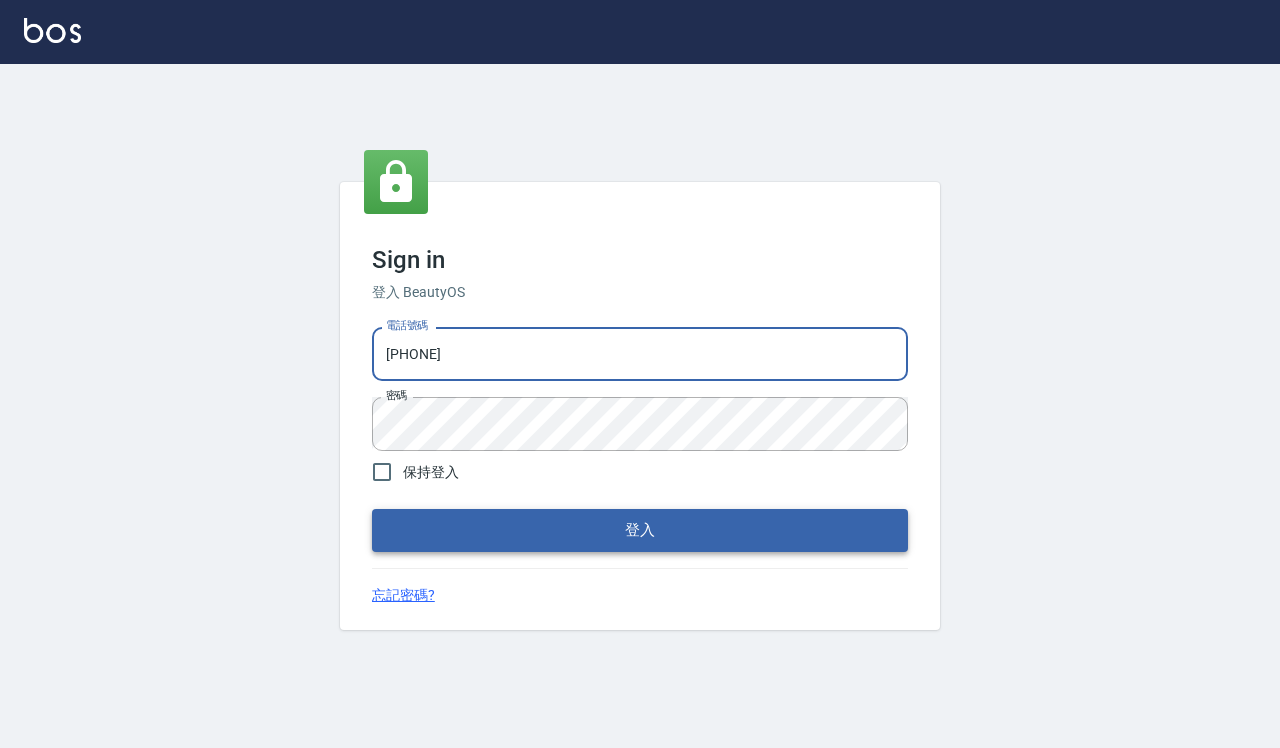 click on "登入" at bounding box center [640, 530] 